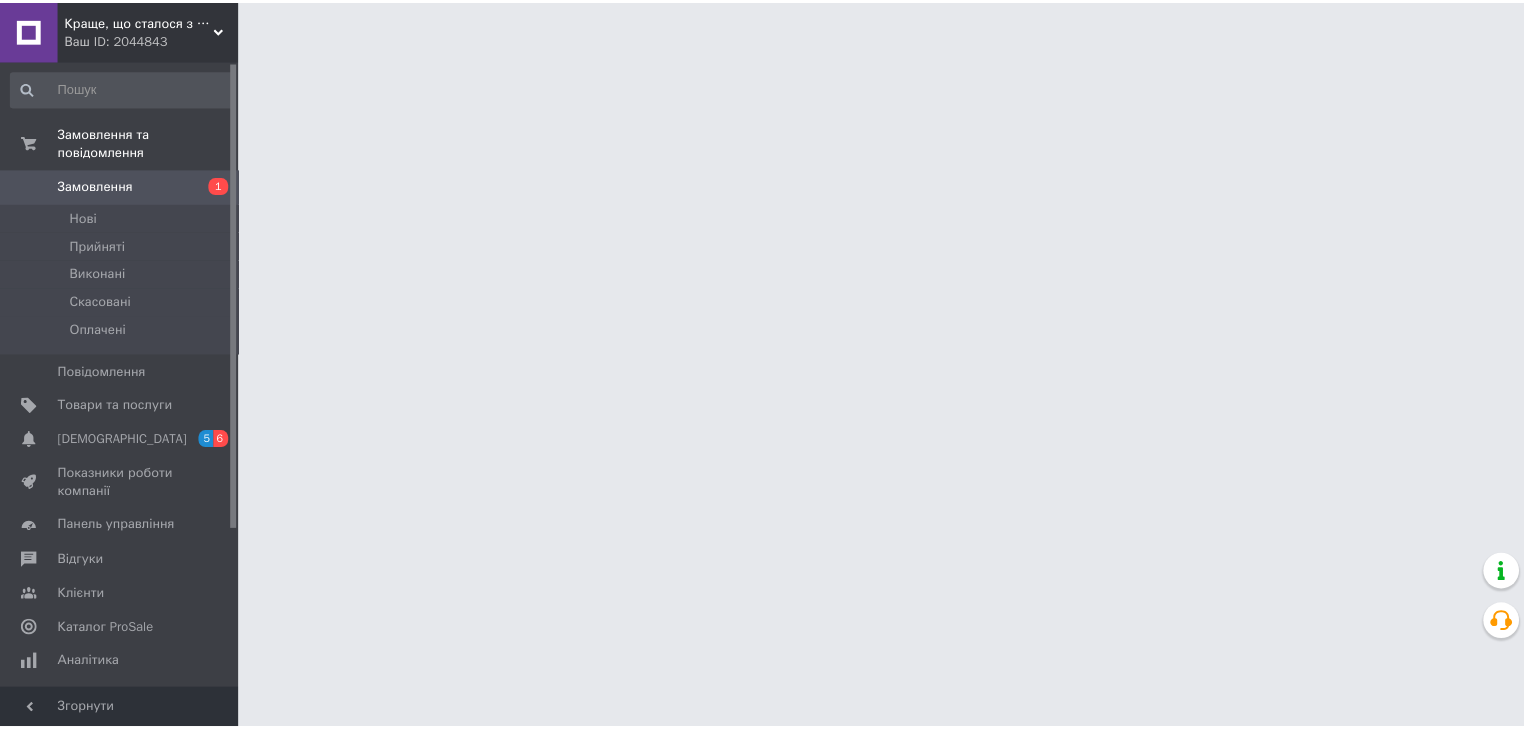 scroll, scrollTop: 0, scrollLeft: 0, axis: both 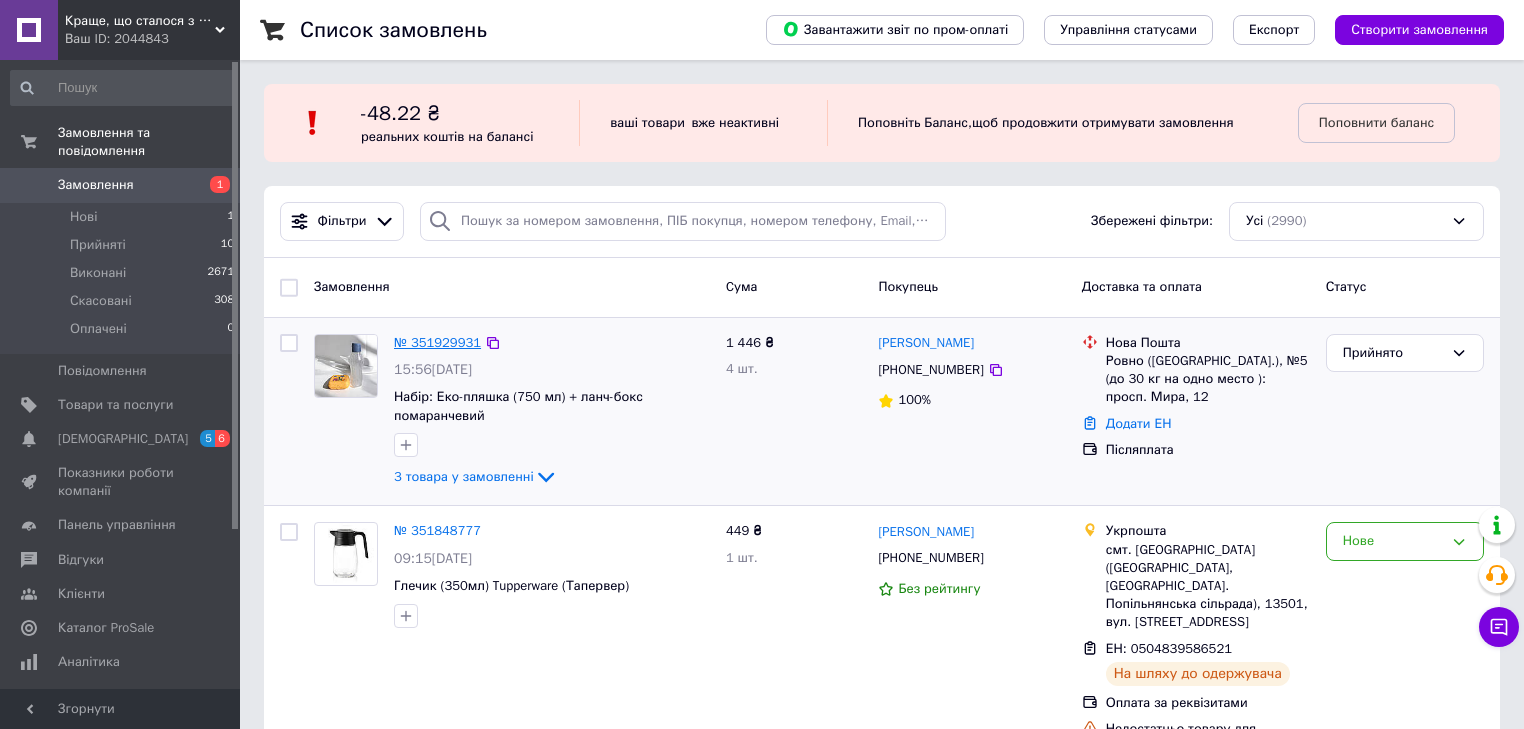 click on "№ 351929931" at bounding box center [437, 342] 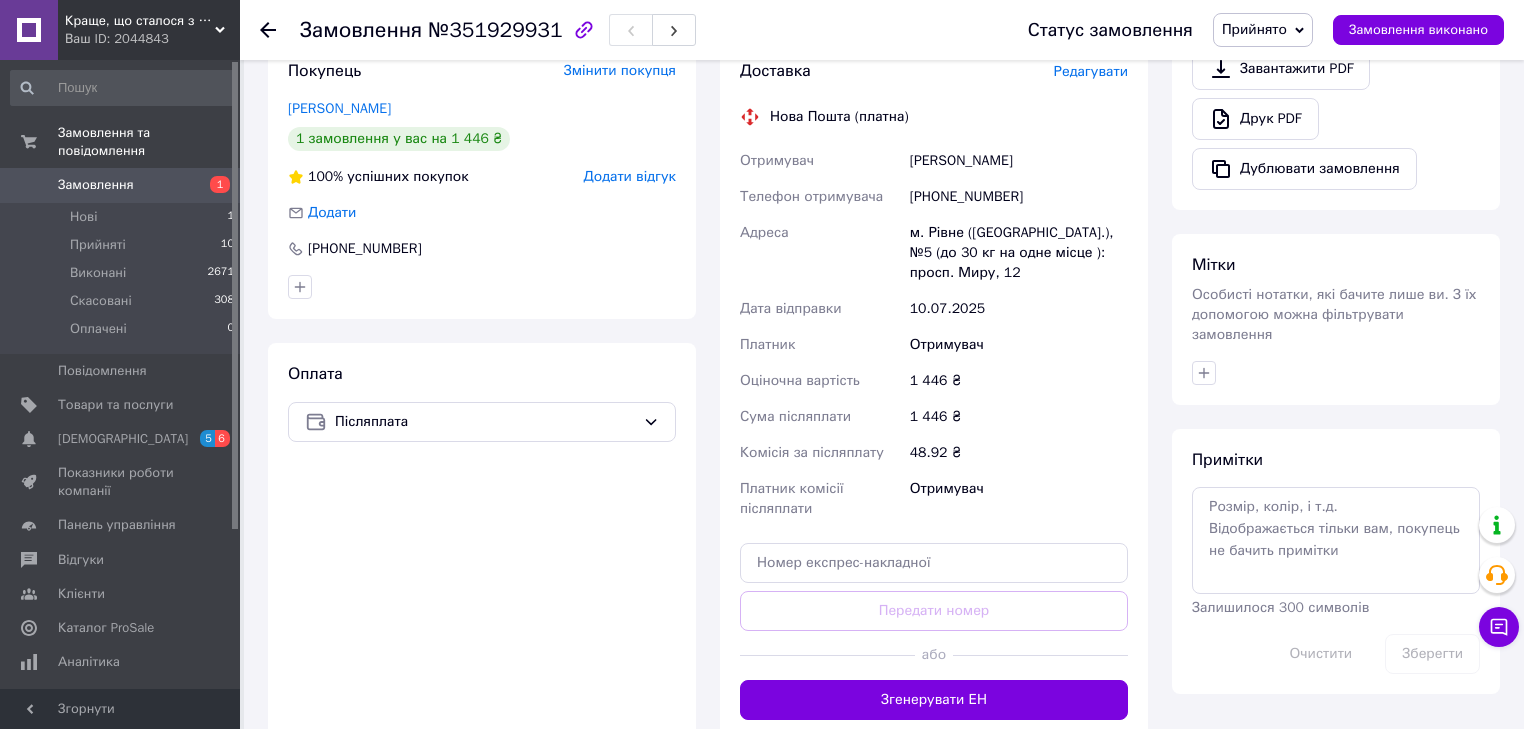 scroll, scrollTop: 880, scrollLeft: 0, axis: vertical 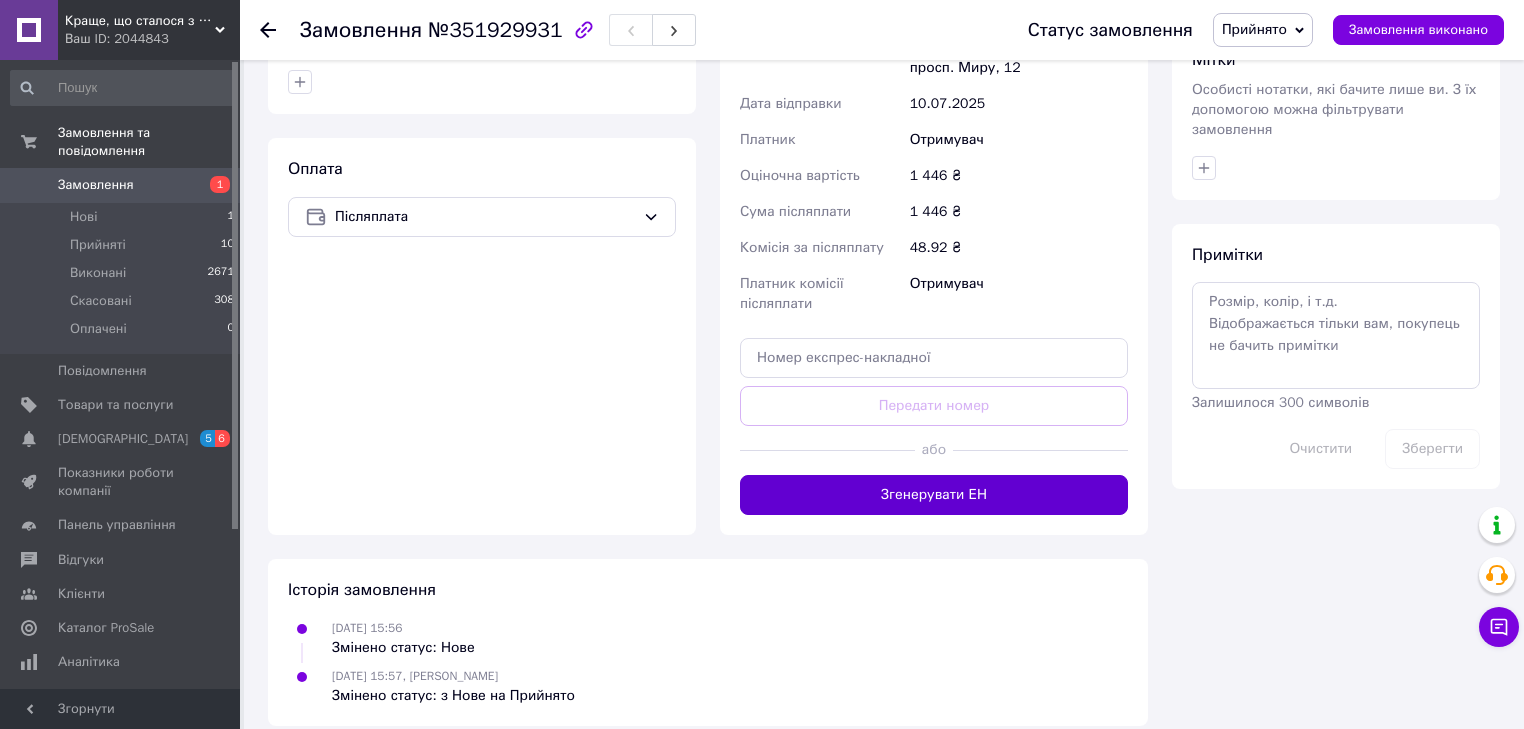 click on "Згенерувати ЕН" at bounding box center (934, 495) 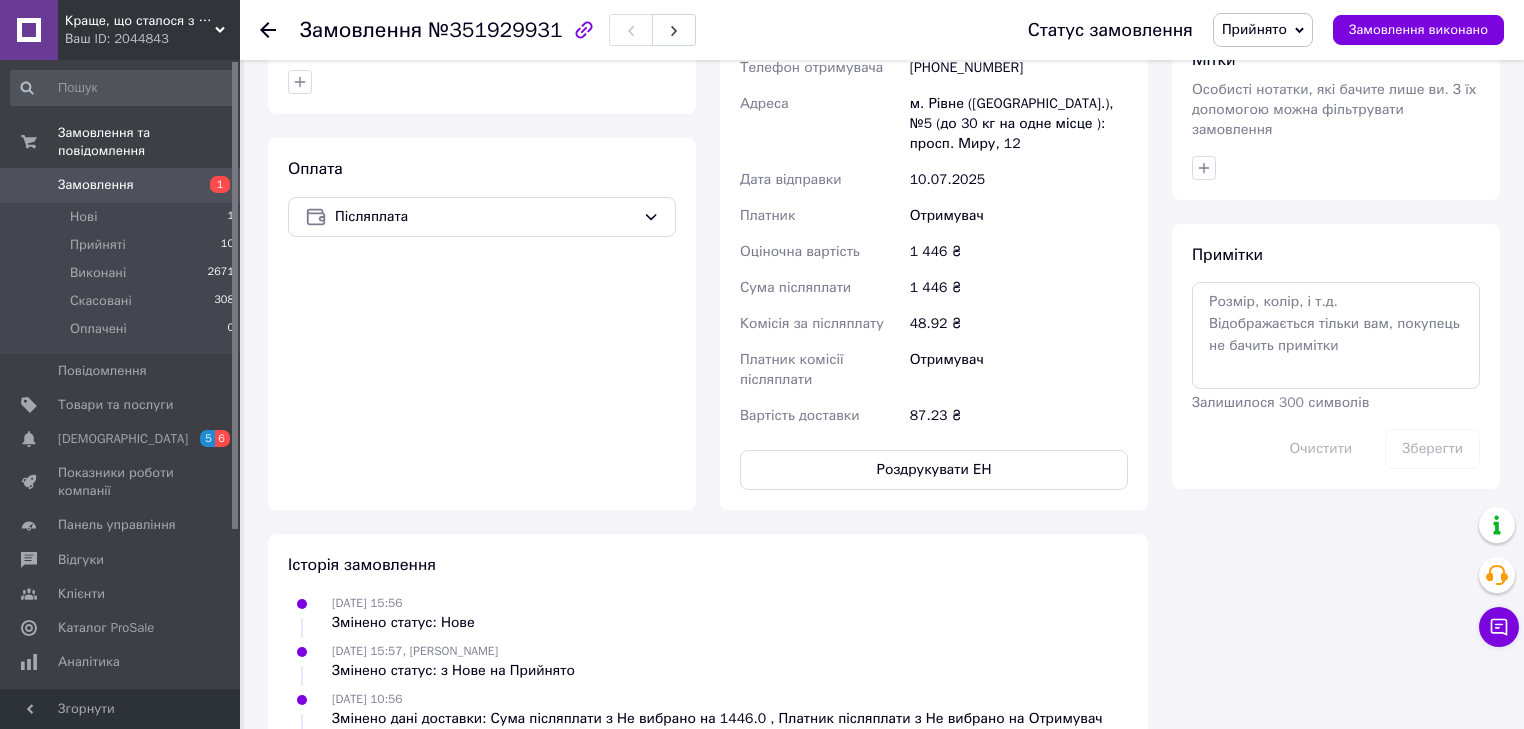 click on "Оплата Післяплата" at bounding box center (482, 324) 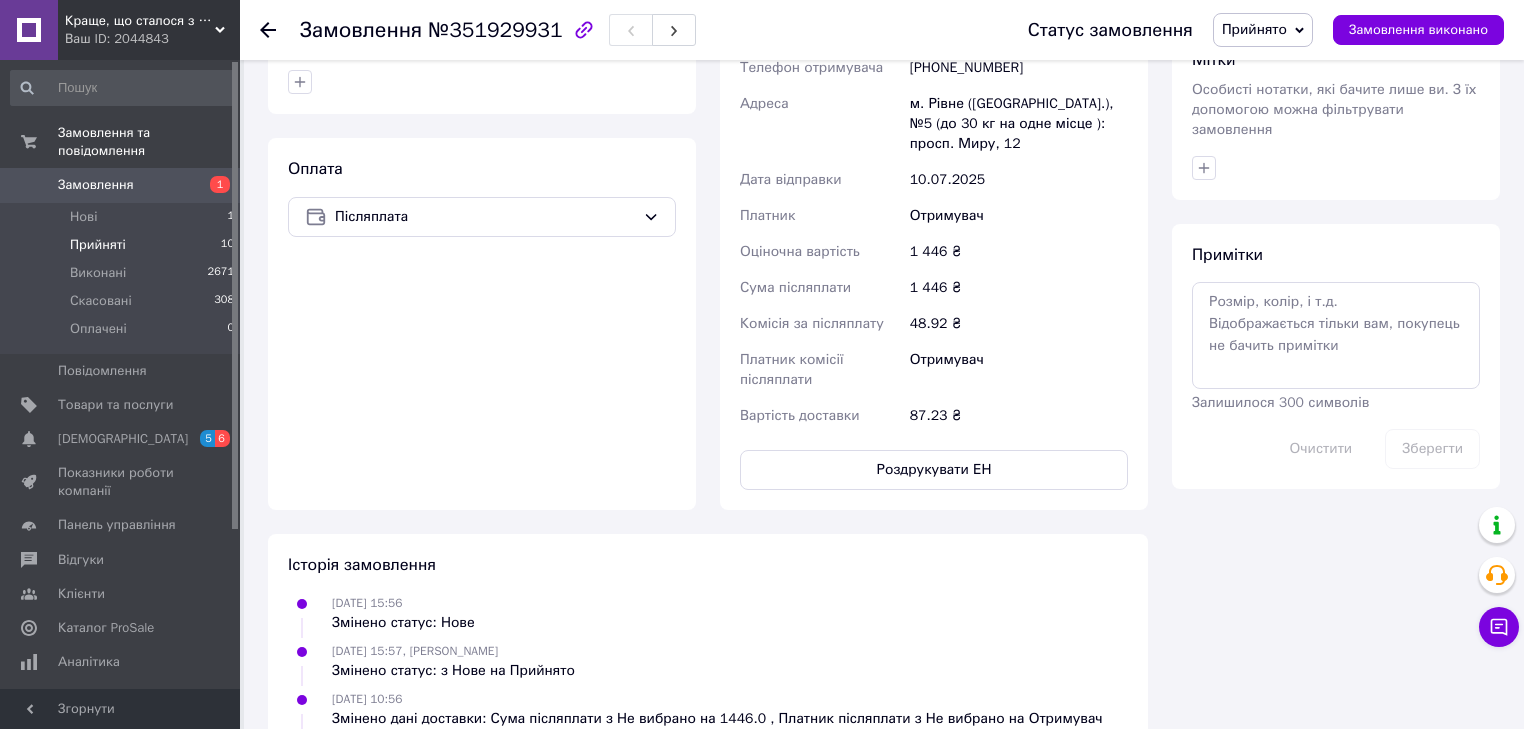 click on "Прийняті" at bounding box center (98, 245) 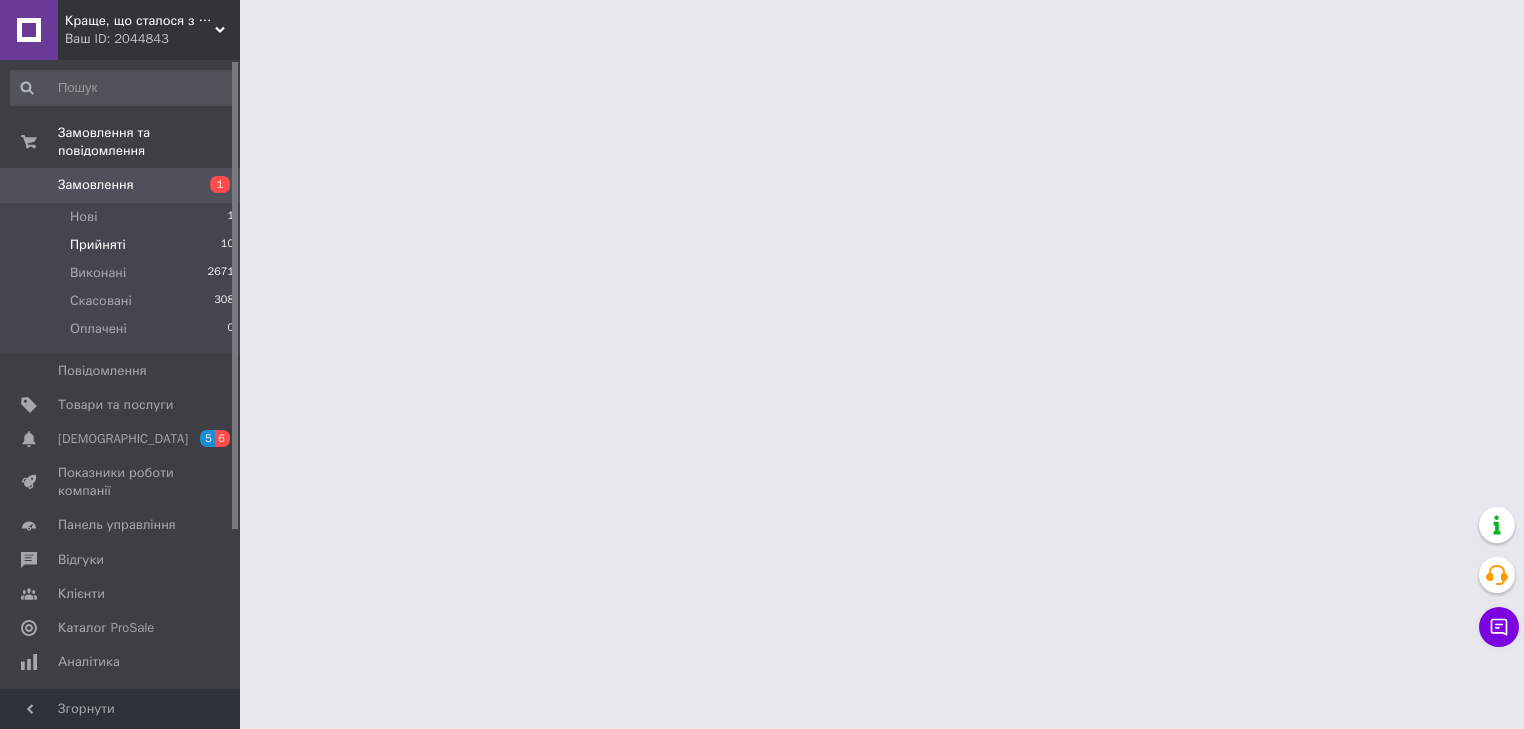 scroll, scrollTop: 0, scrollLeft: 0, axis: both 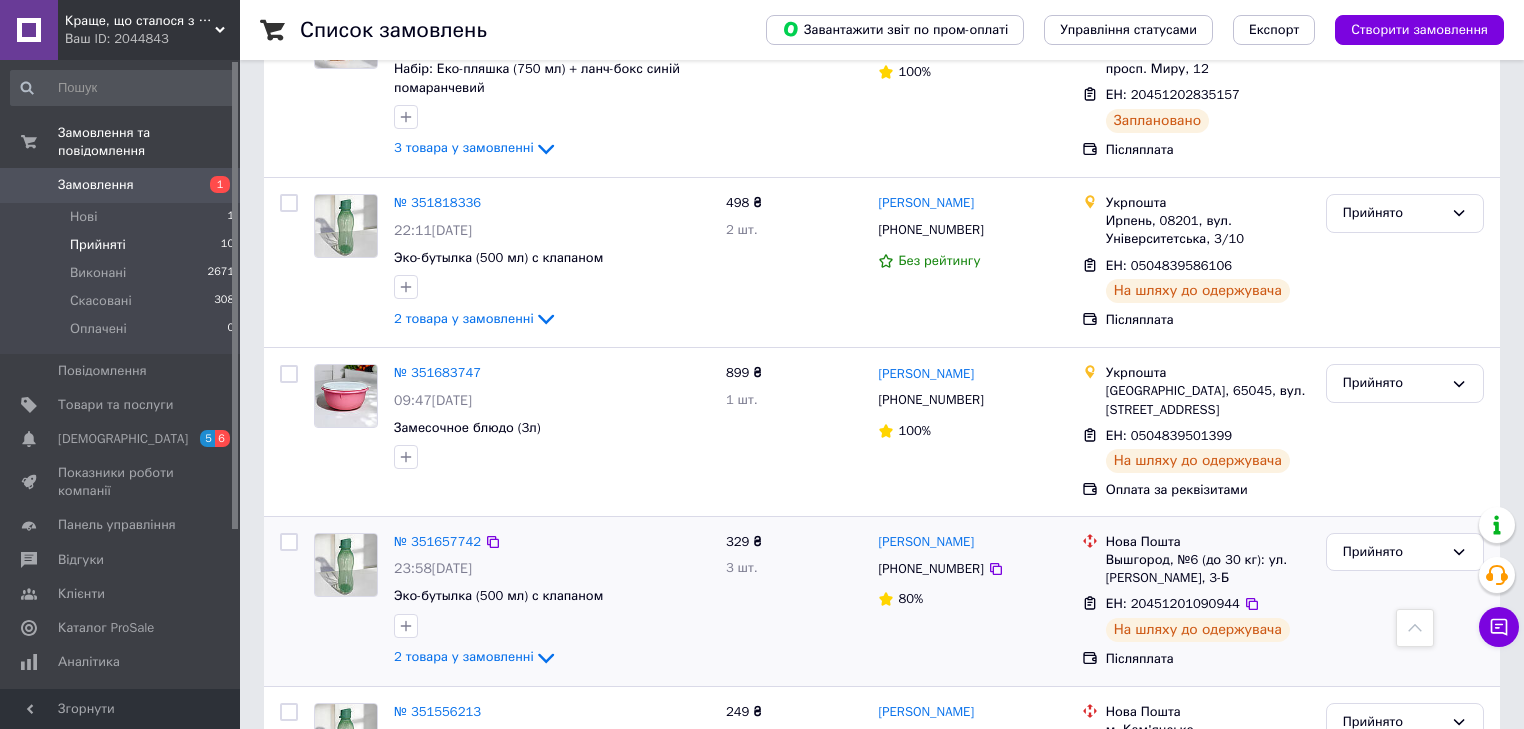 click on "2 товара у замовленні" 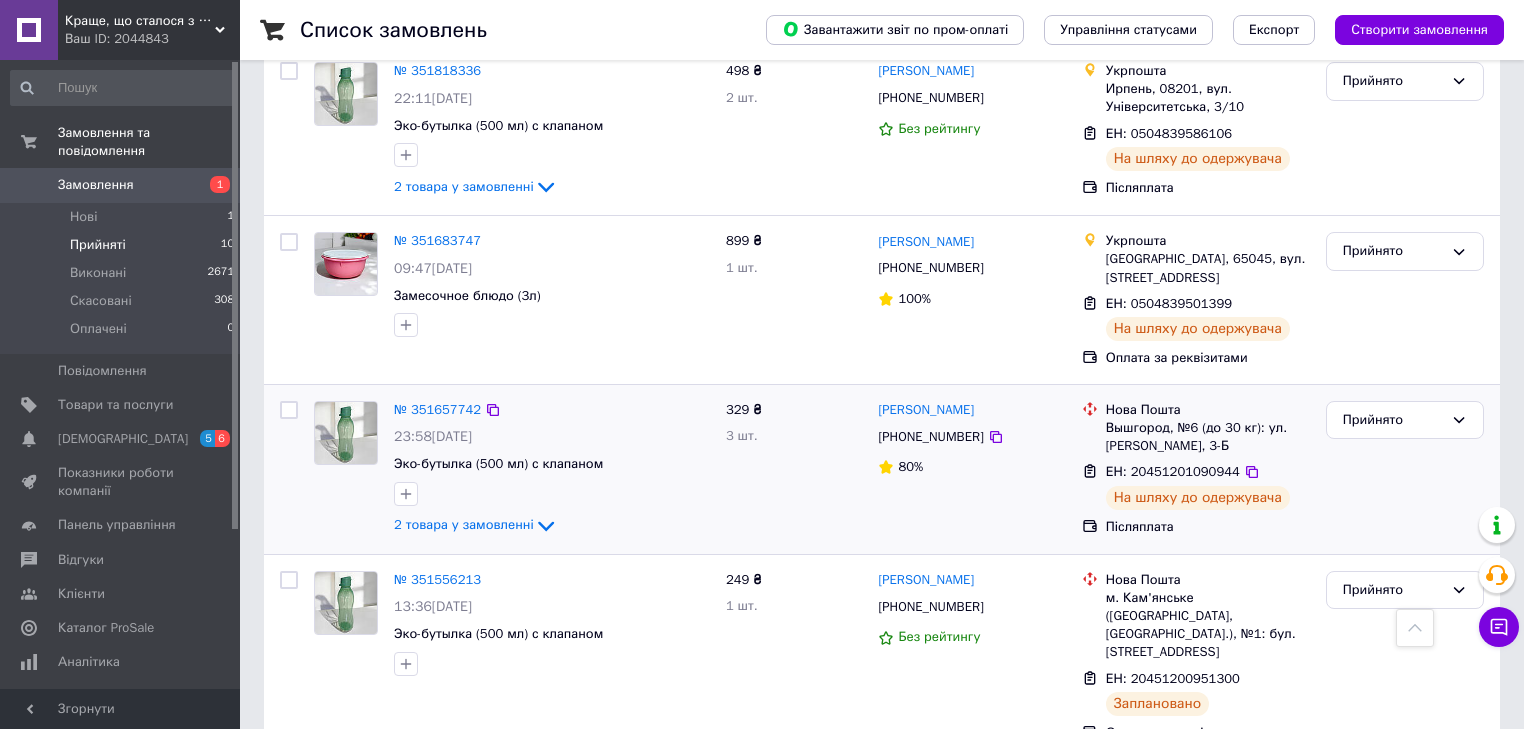 scroll, scrollTop: 560, scrollLeft: 0, axis: vertical 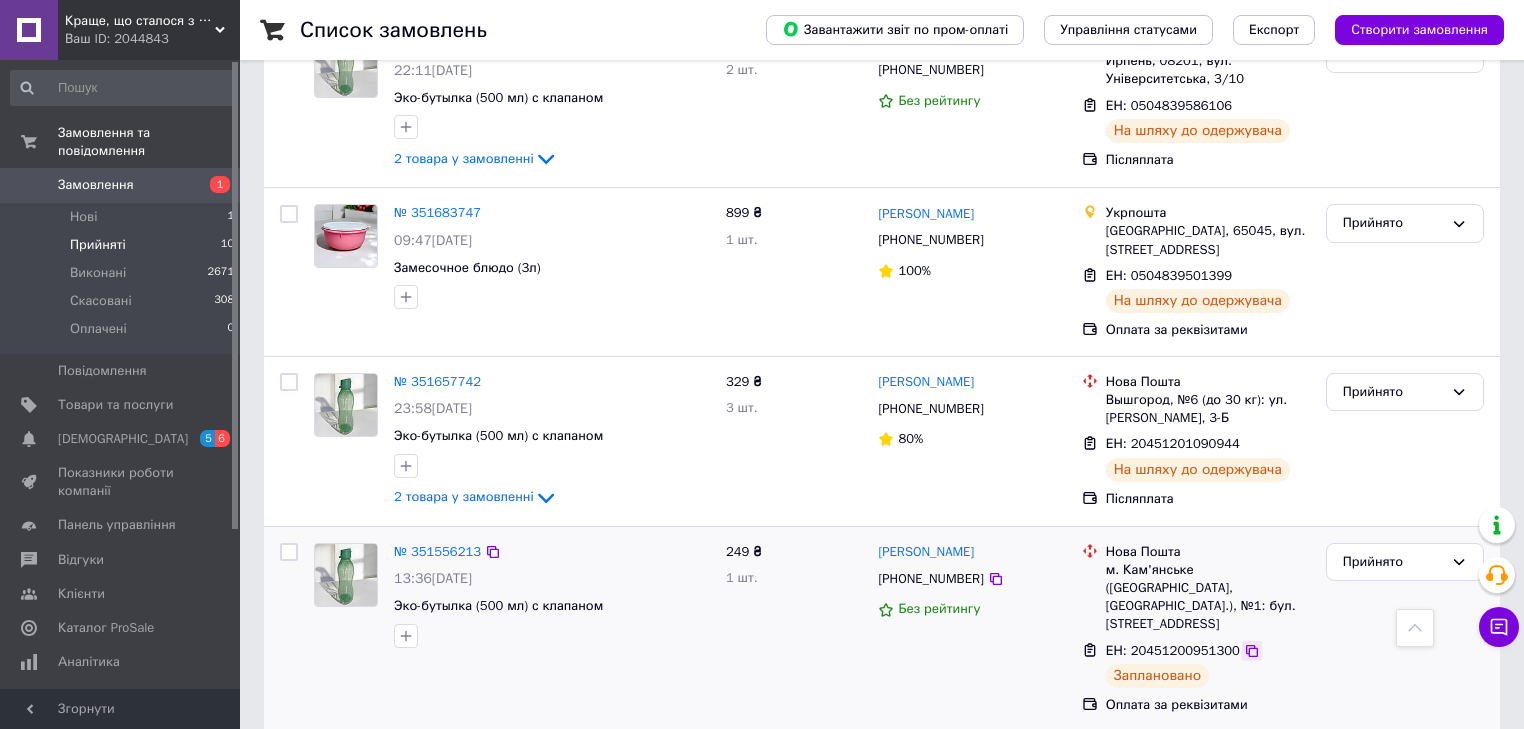 click 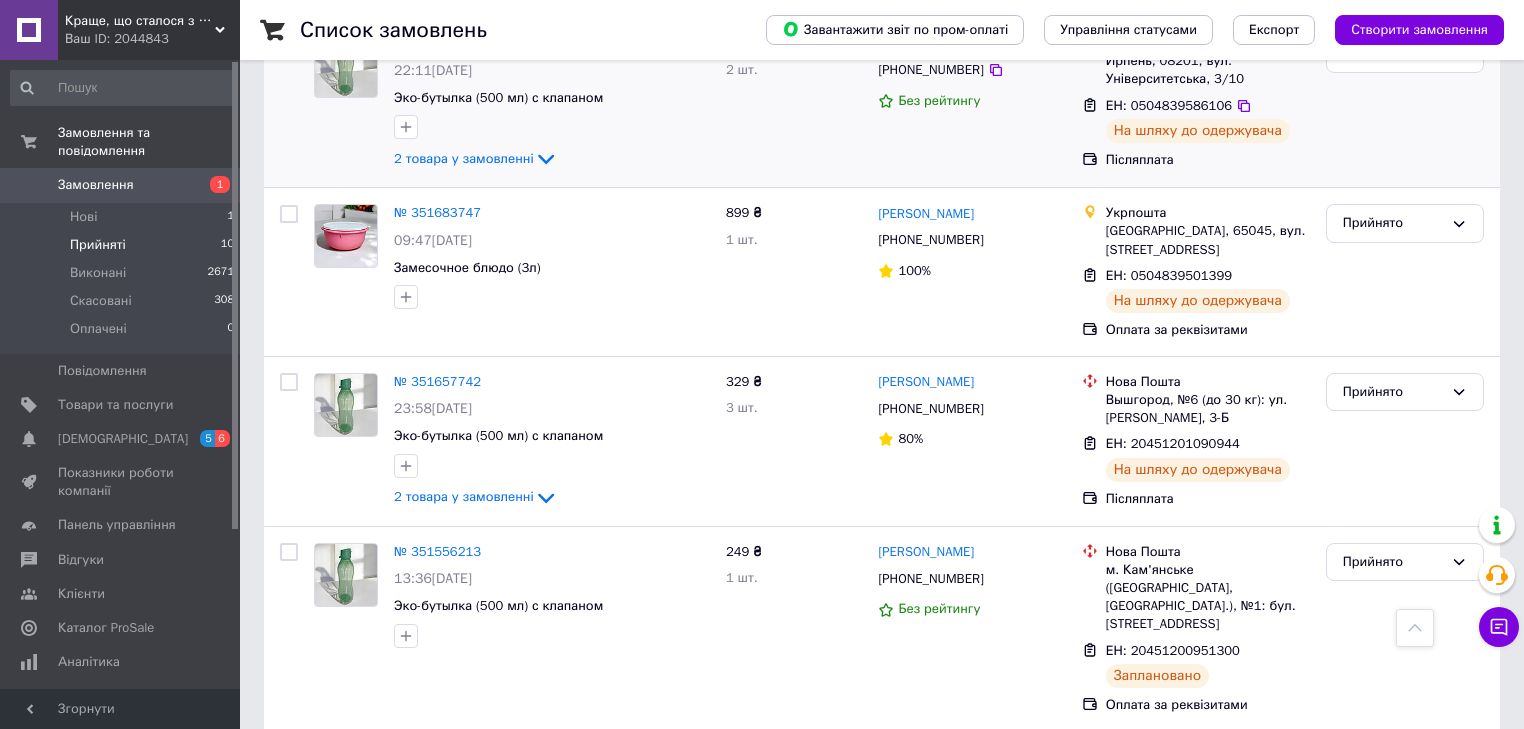 click at bounding box center (289, 102) 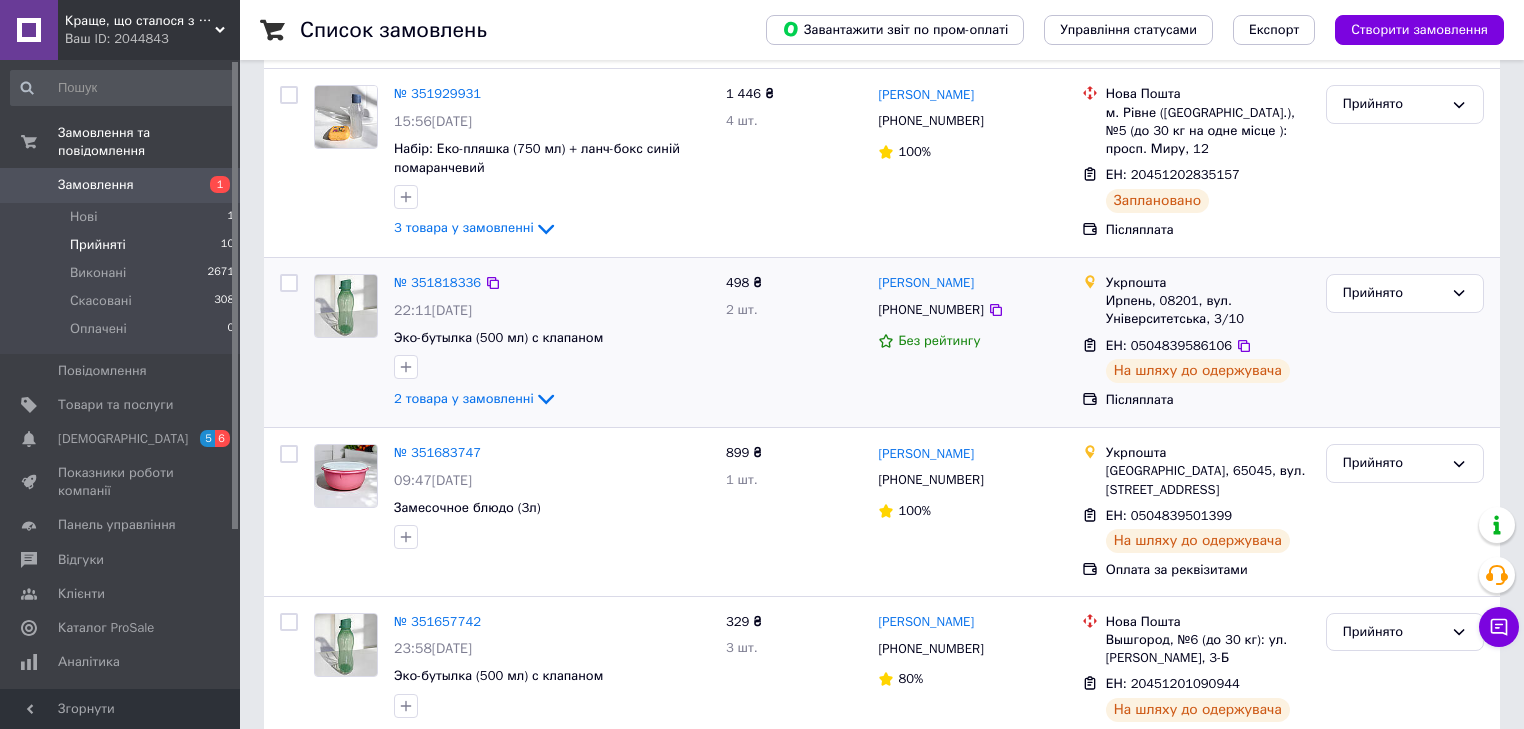 scroll, scrollTop: 160, scrollLeft: 0, axis: vertical 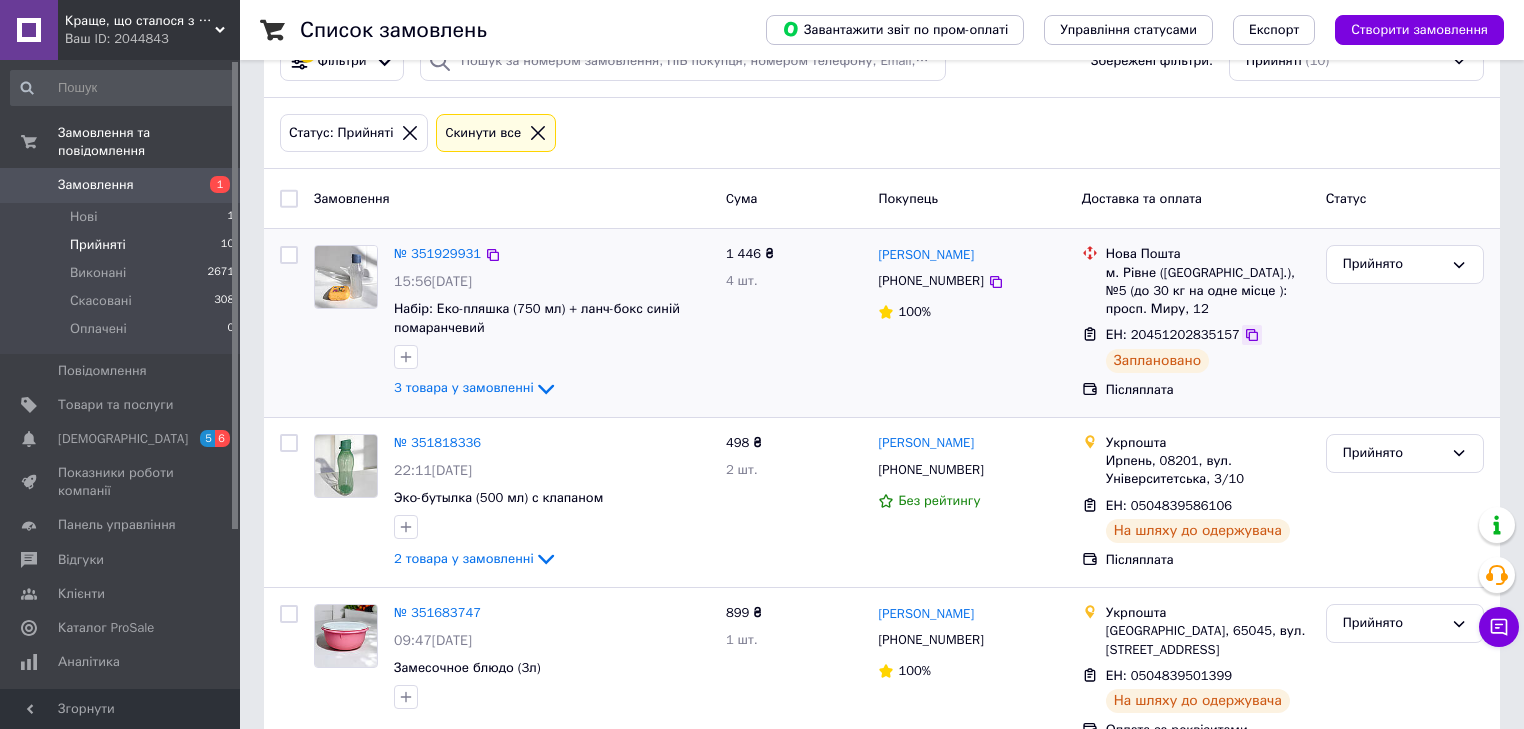 click 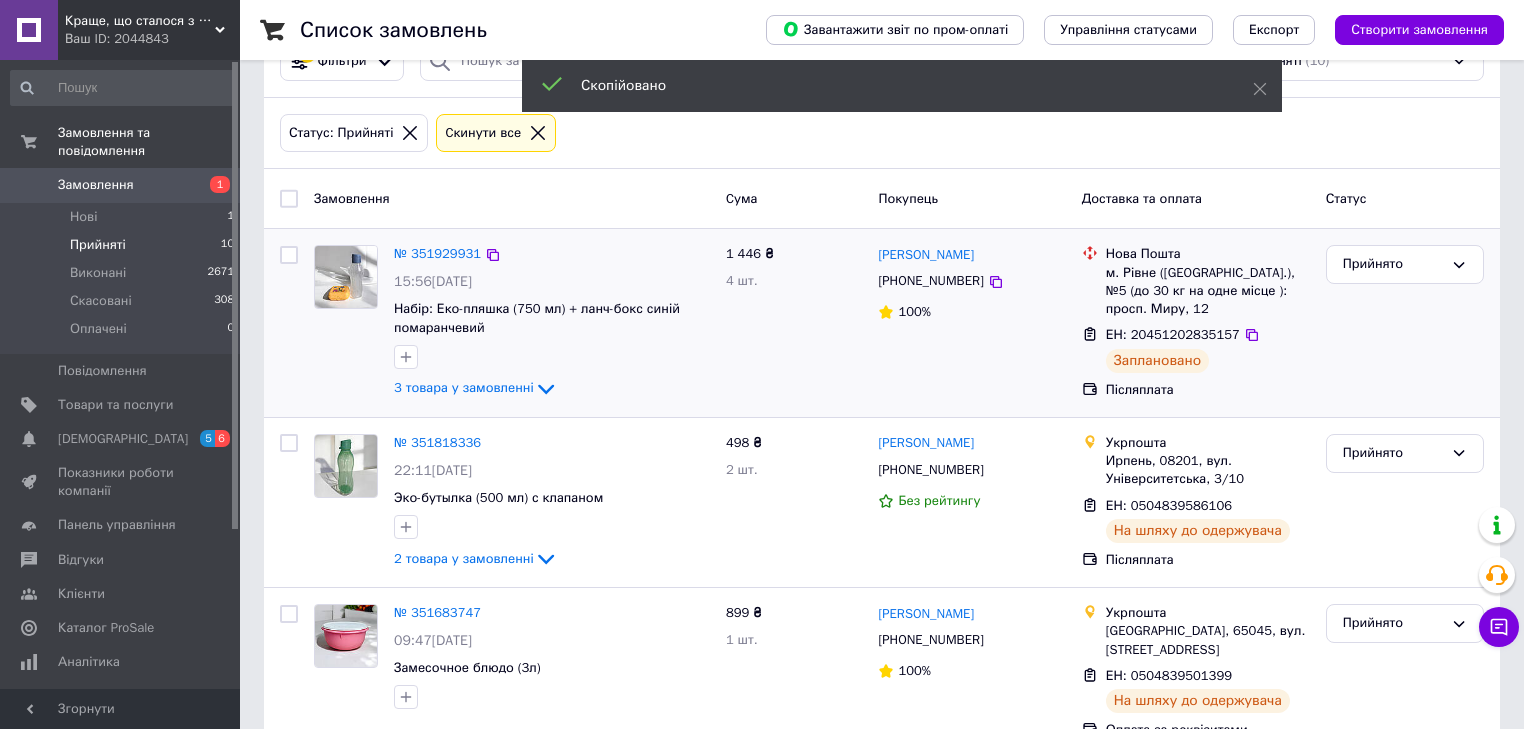 click on "№ 351929931" at bounding box center (437, 254) 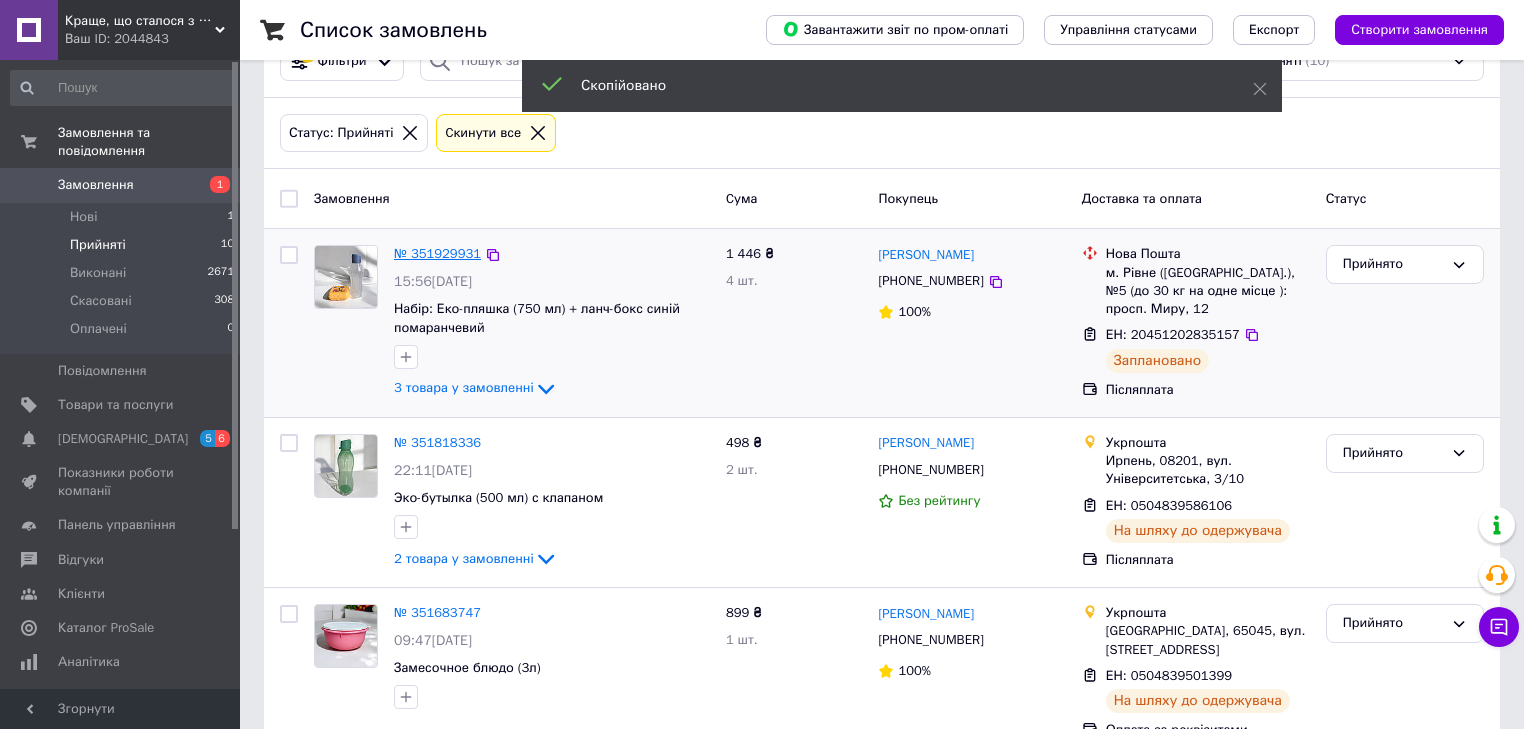 click on "№ 351929931" at bounding box center (437, 253) 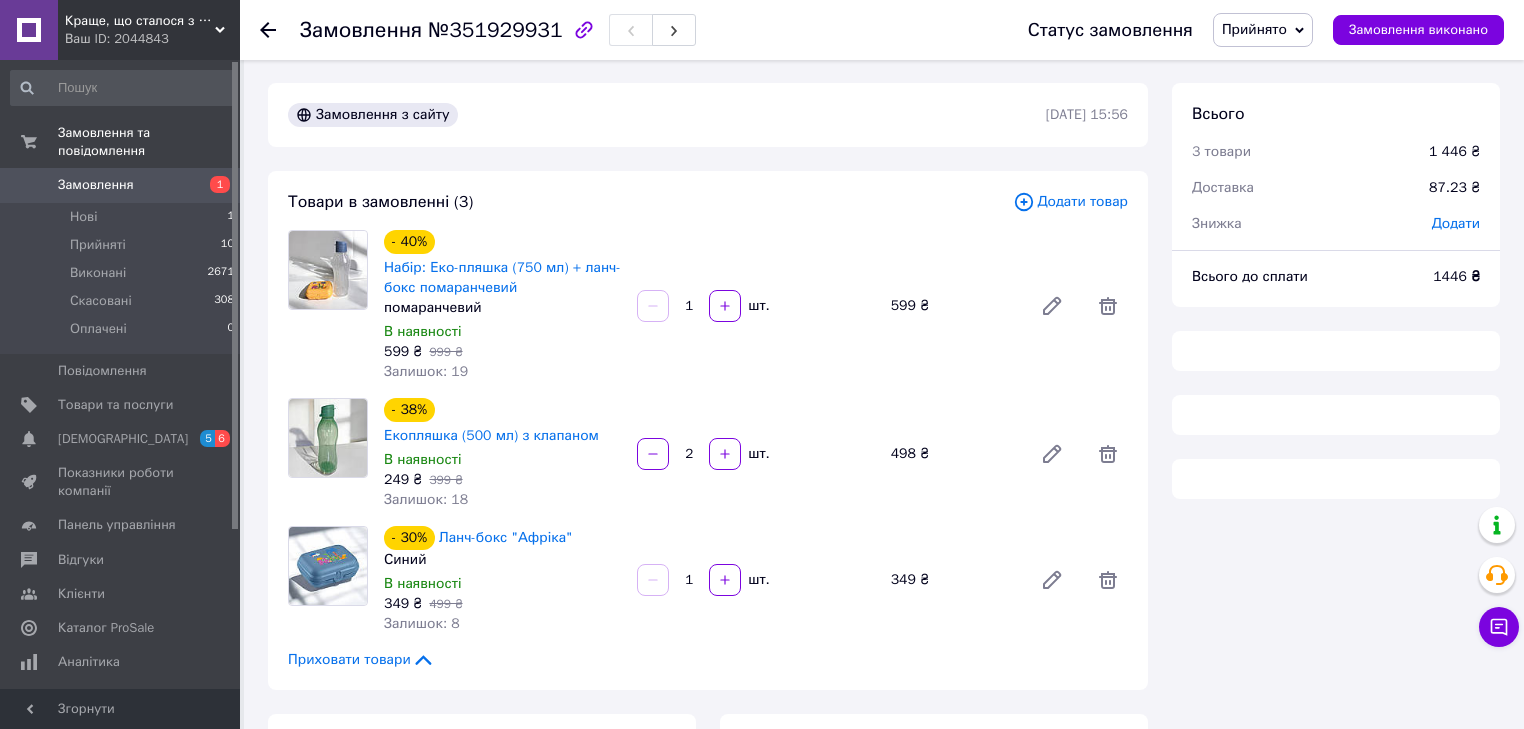 scroll, scrollTop: 0, scrollLeft: 0, axis: both 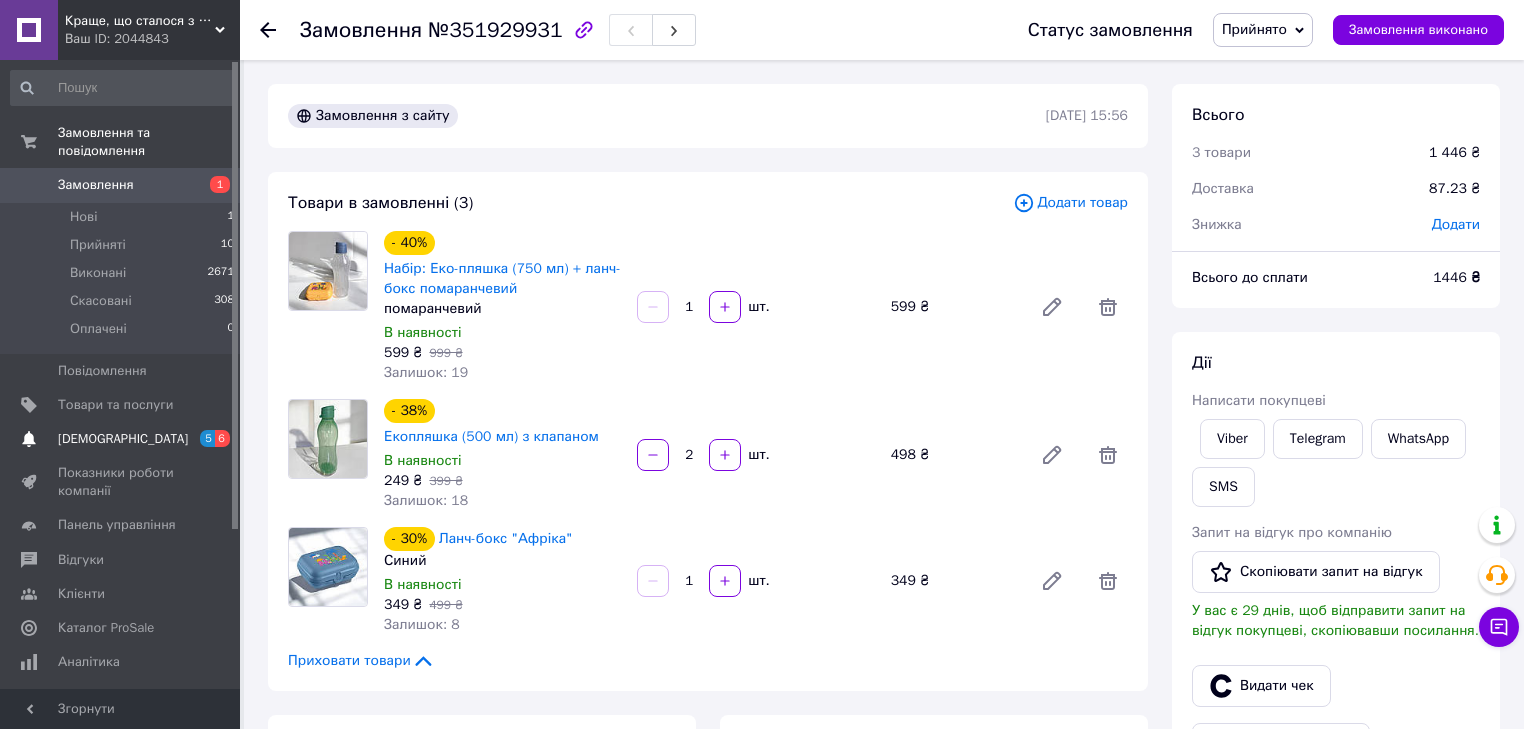 click on "[DEMOGRAPHIC_DATA]" at bounding box center (123, 439) 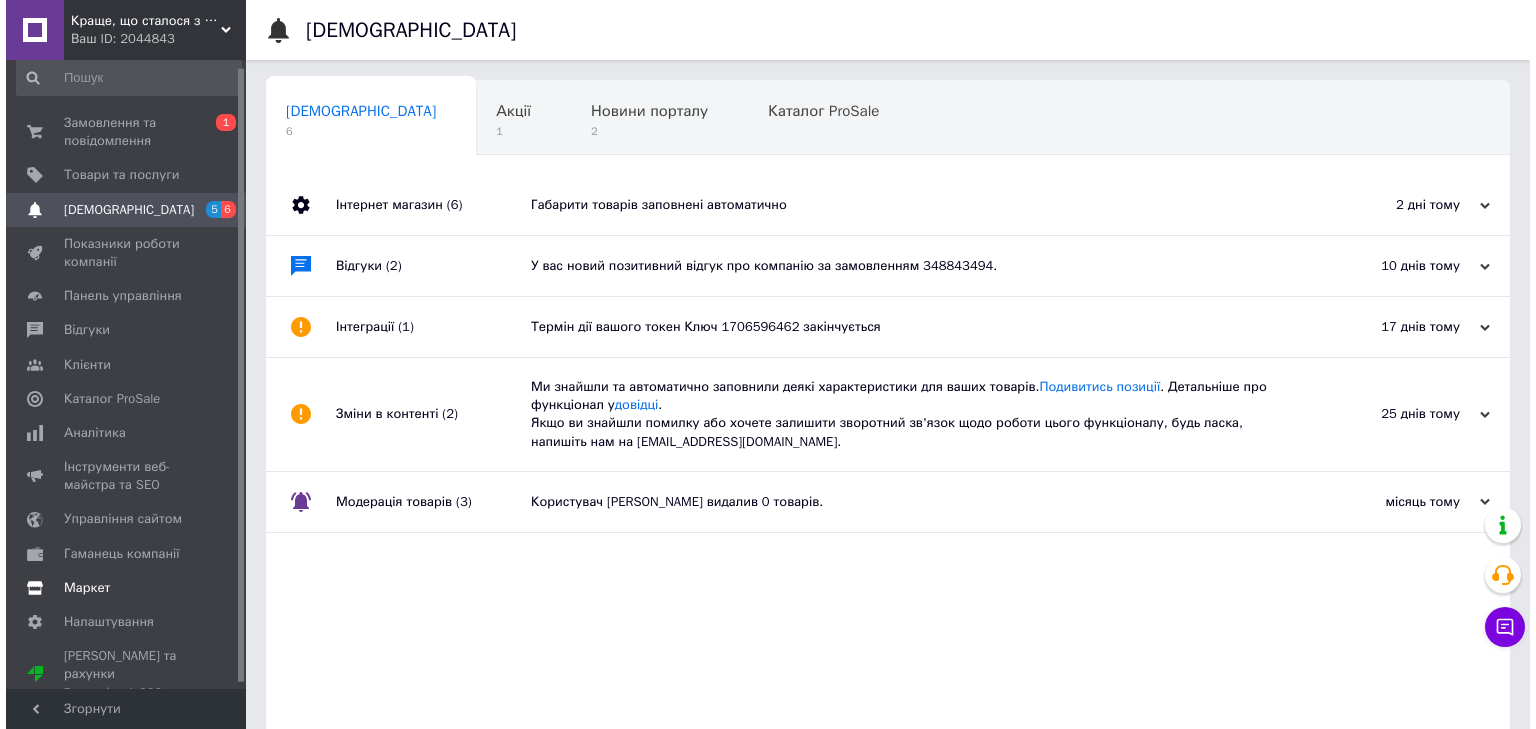 scroll, scrollTop: 12, scrollLeft: 0, axis: vertical 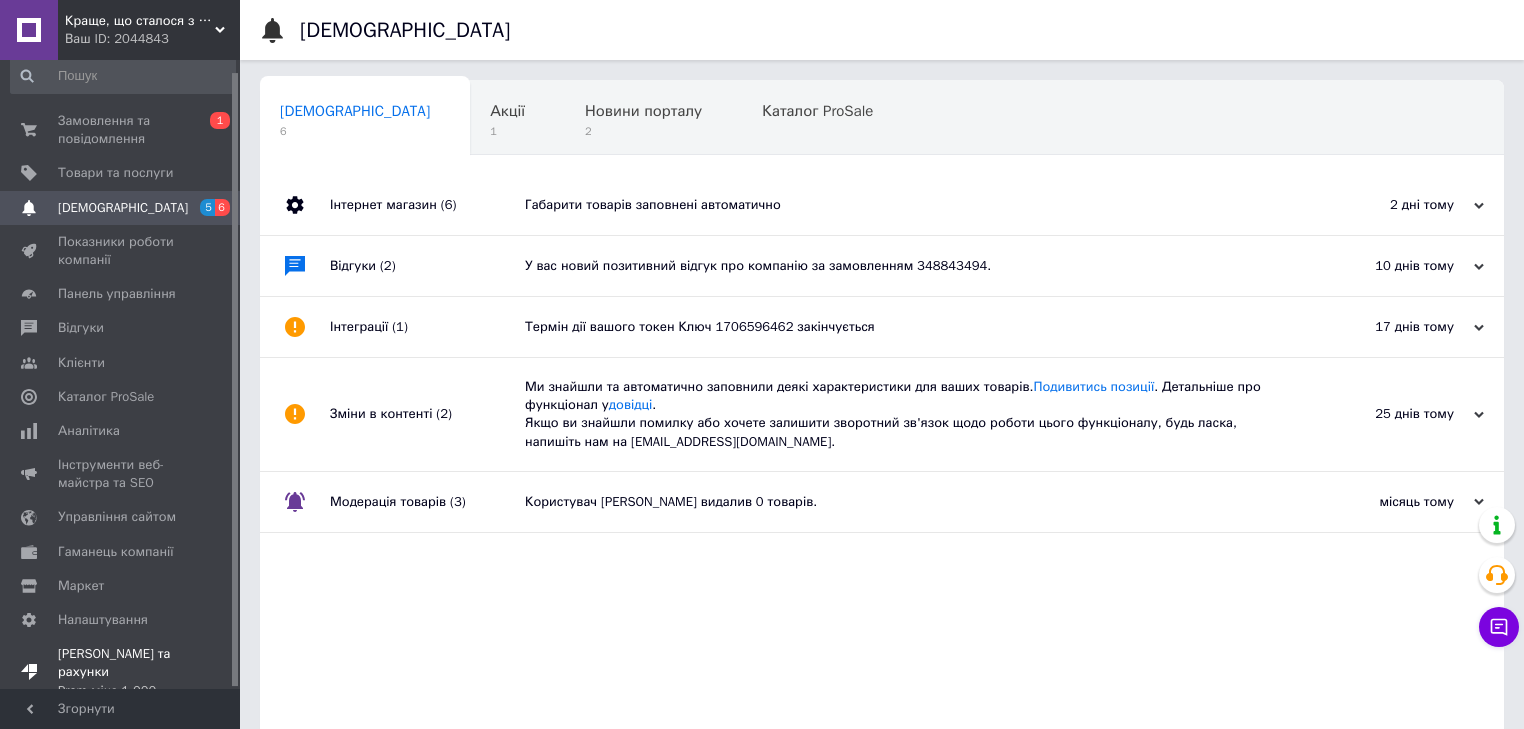 click on "[PERSON_NAME] та рахунки Prom мікс 1 000" at bounding box center [121, 672] 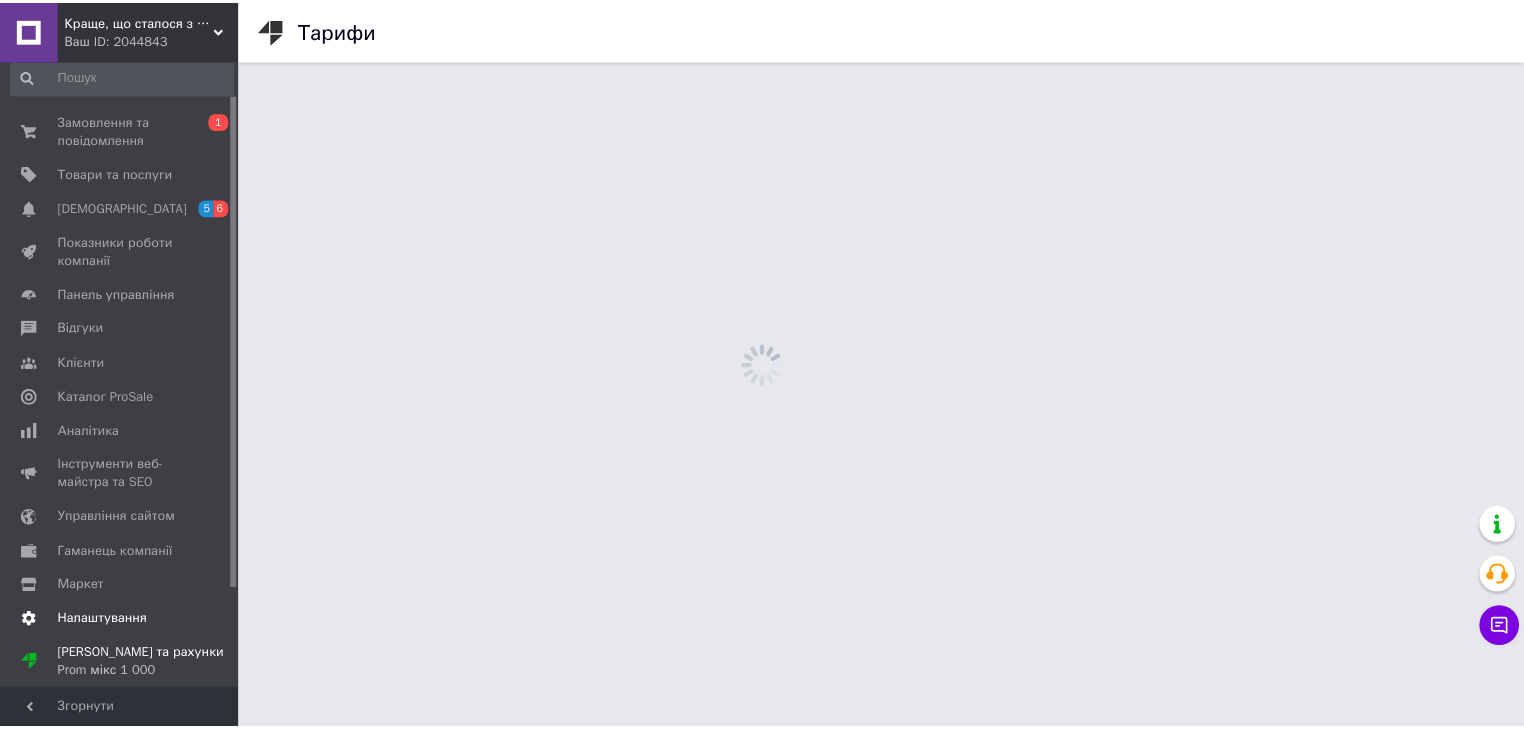 scroll, scrollTop: 92, scrollLeft: 0, axis: vertical 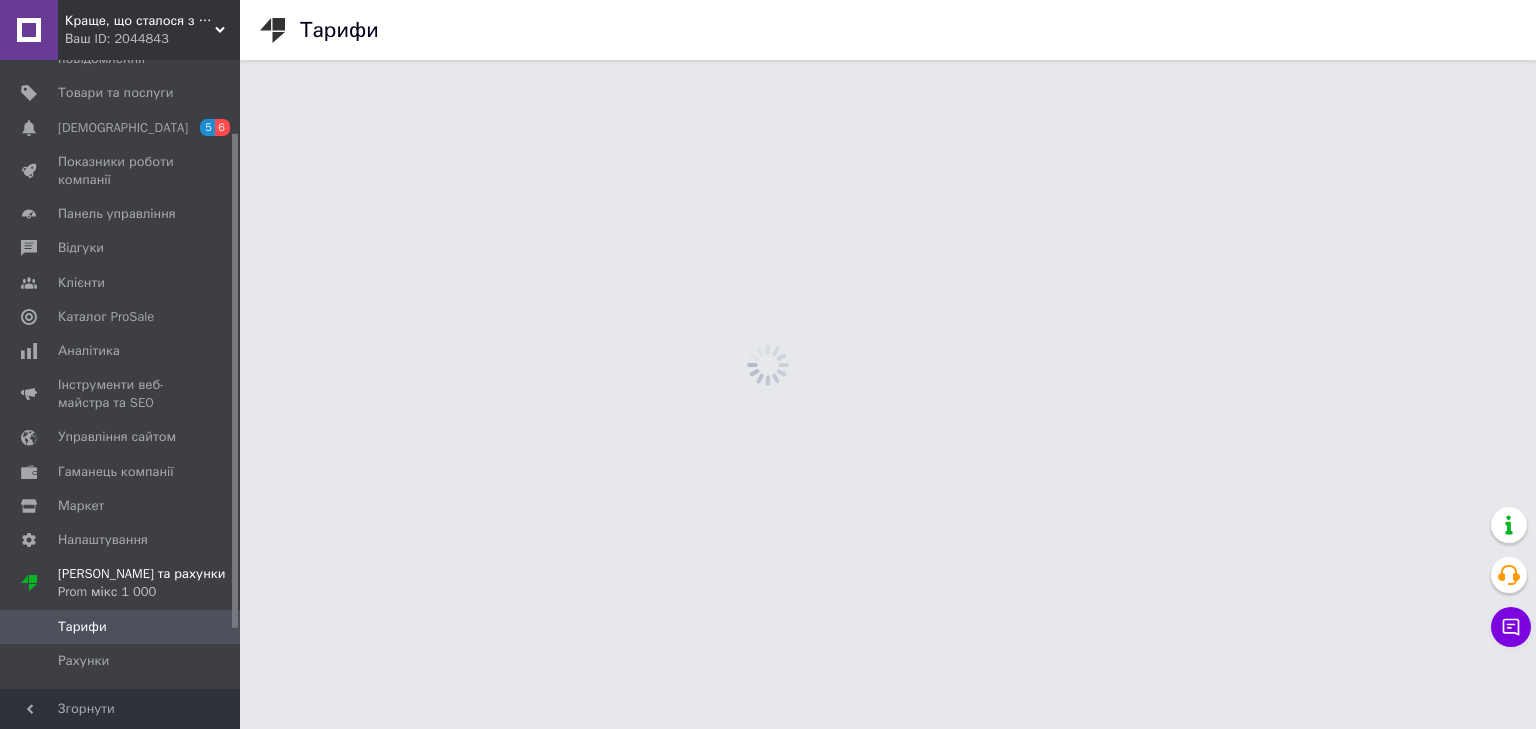 click on "Тарифи" at bounding box center [123, 627] 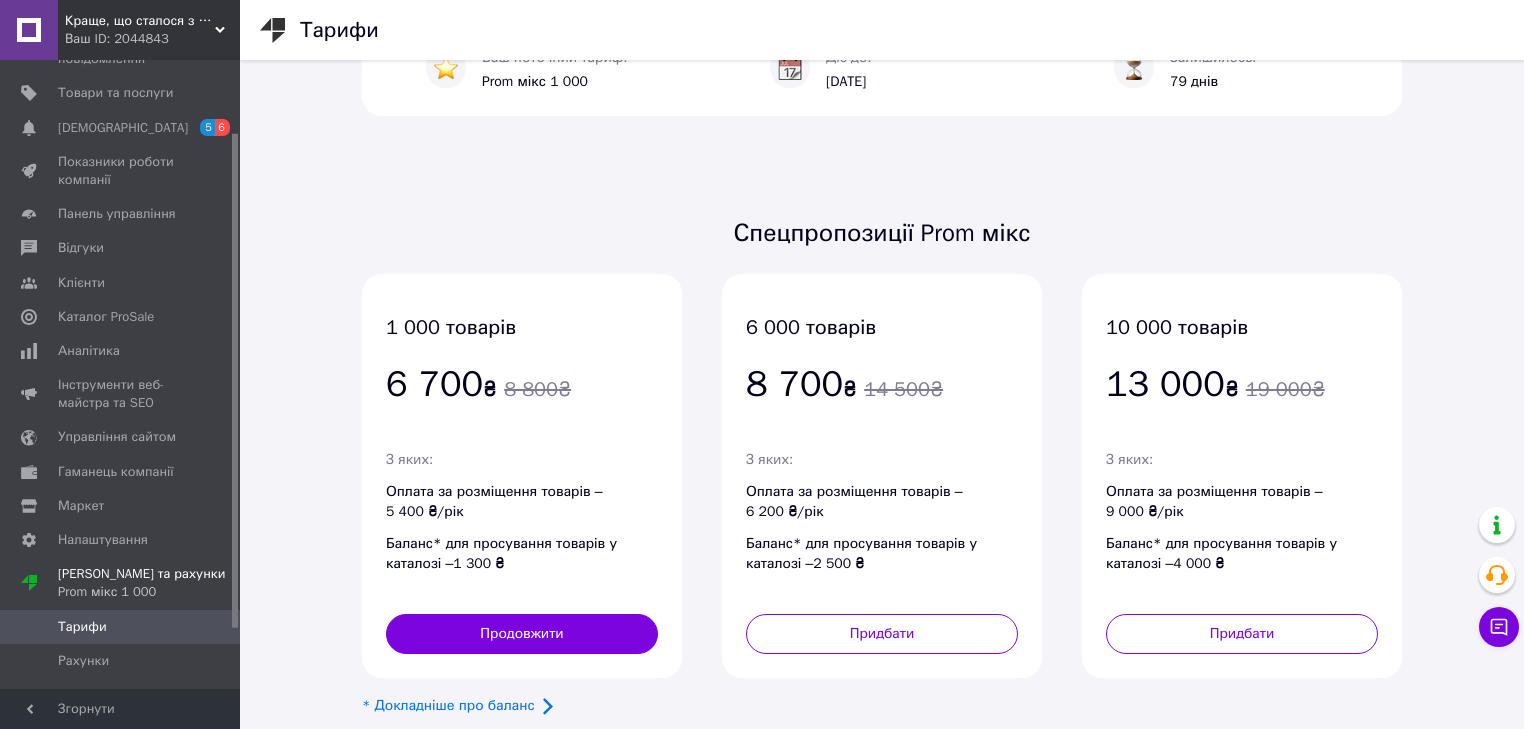 scroll, scrollTop: 80, scrollLeft: 0, axis: vertical 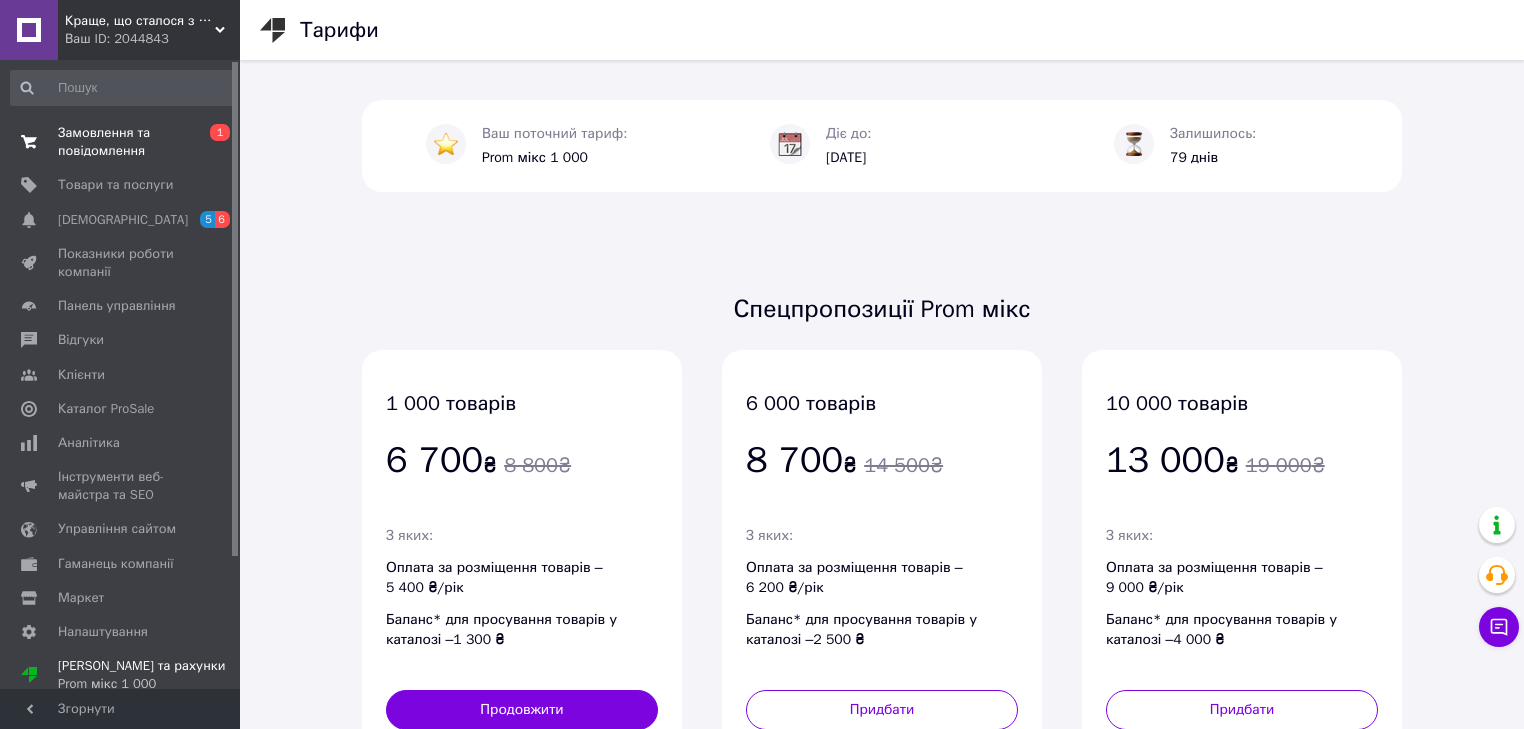 click on "Замовлення та повідомлення" at bounding box center (121, 142) 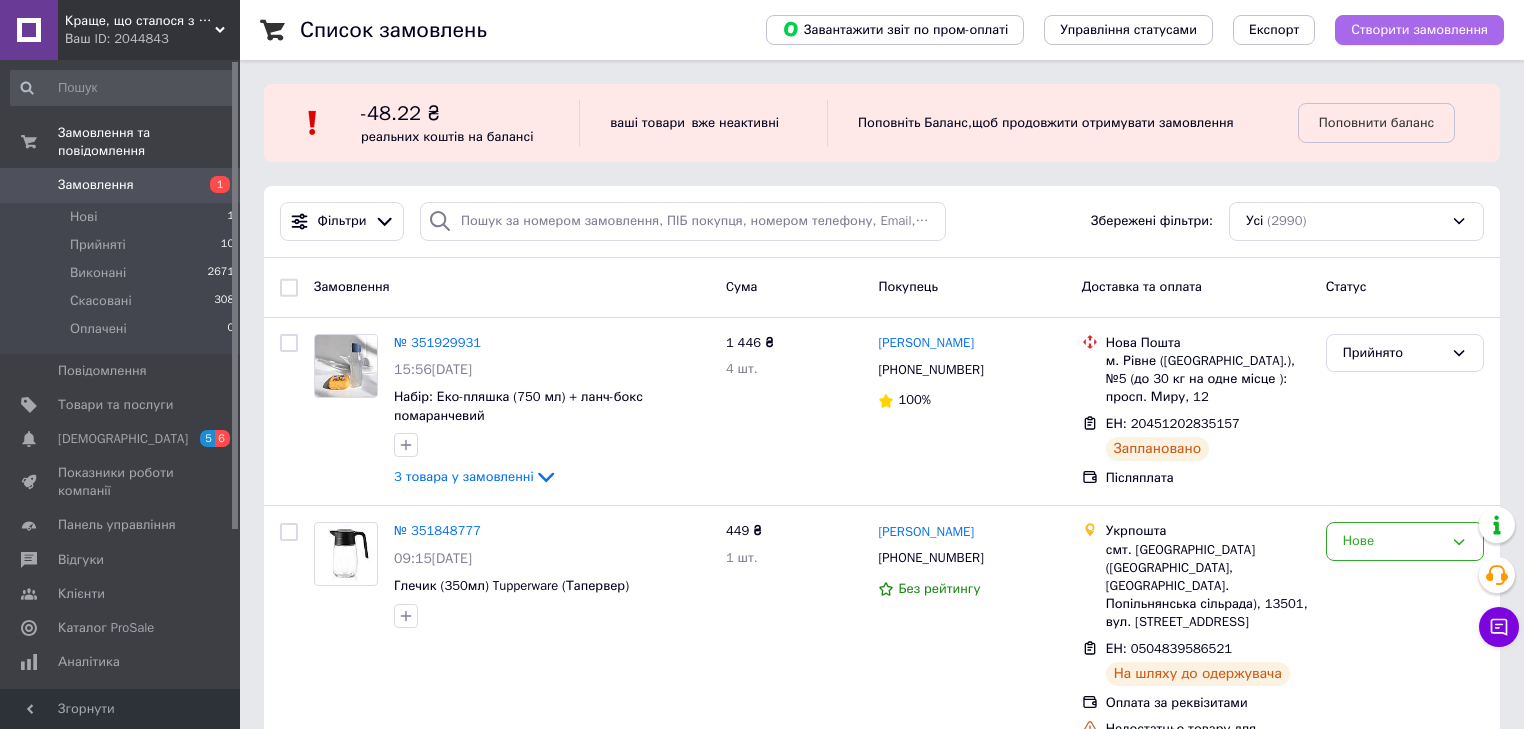 click on "Створити замовлення" at bounding box center [1419, 30] 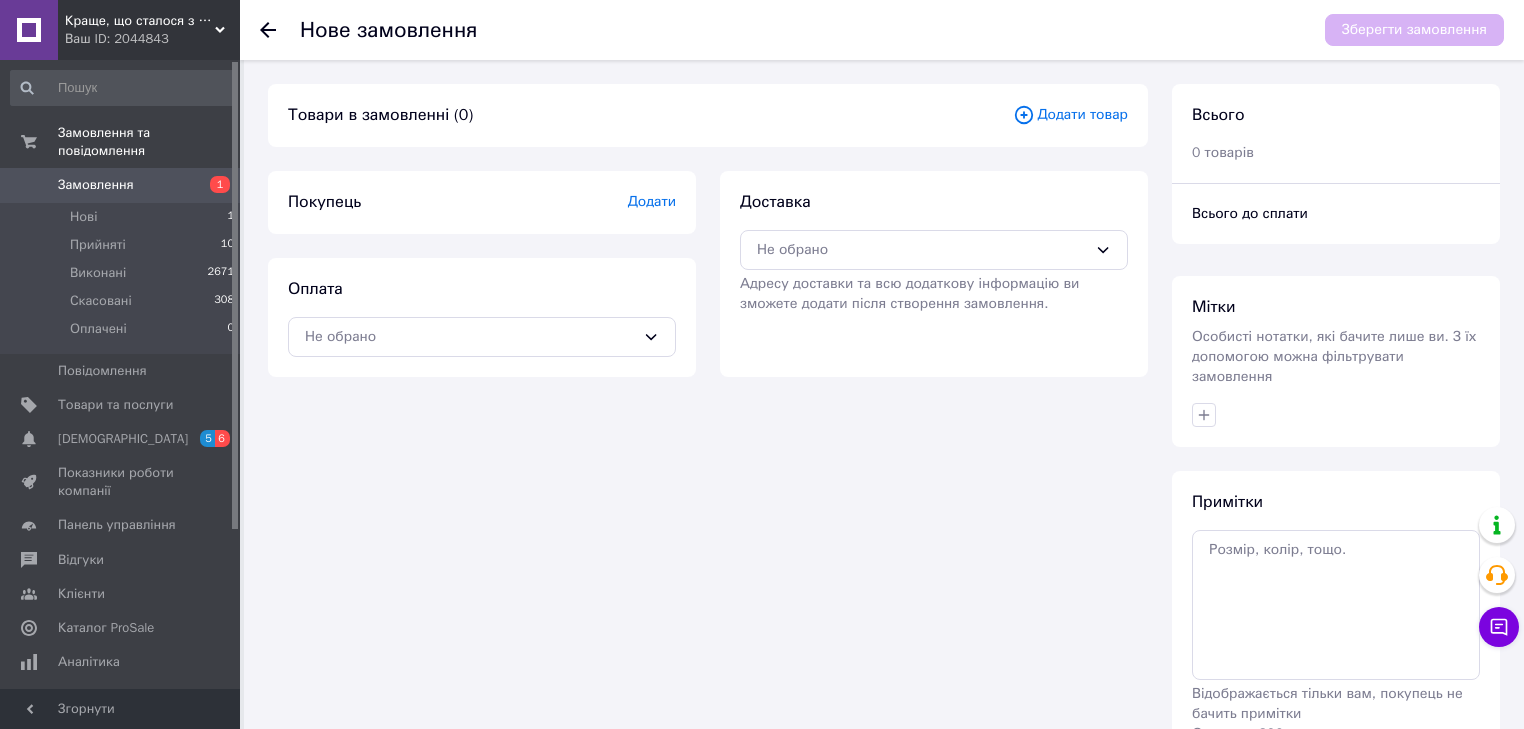 click on "Додати" at bounding box center (652, 201) 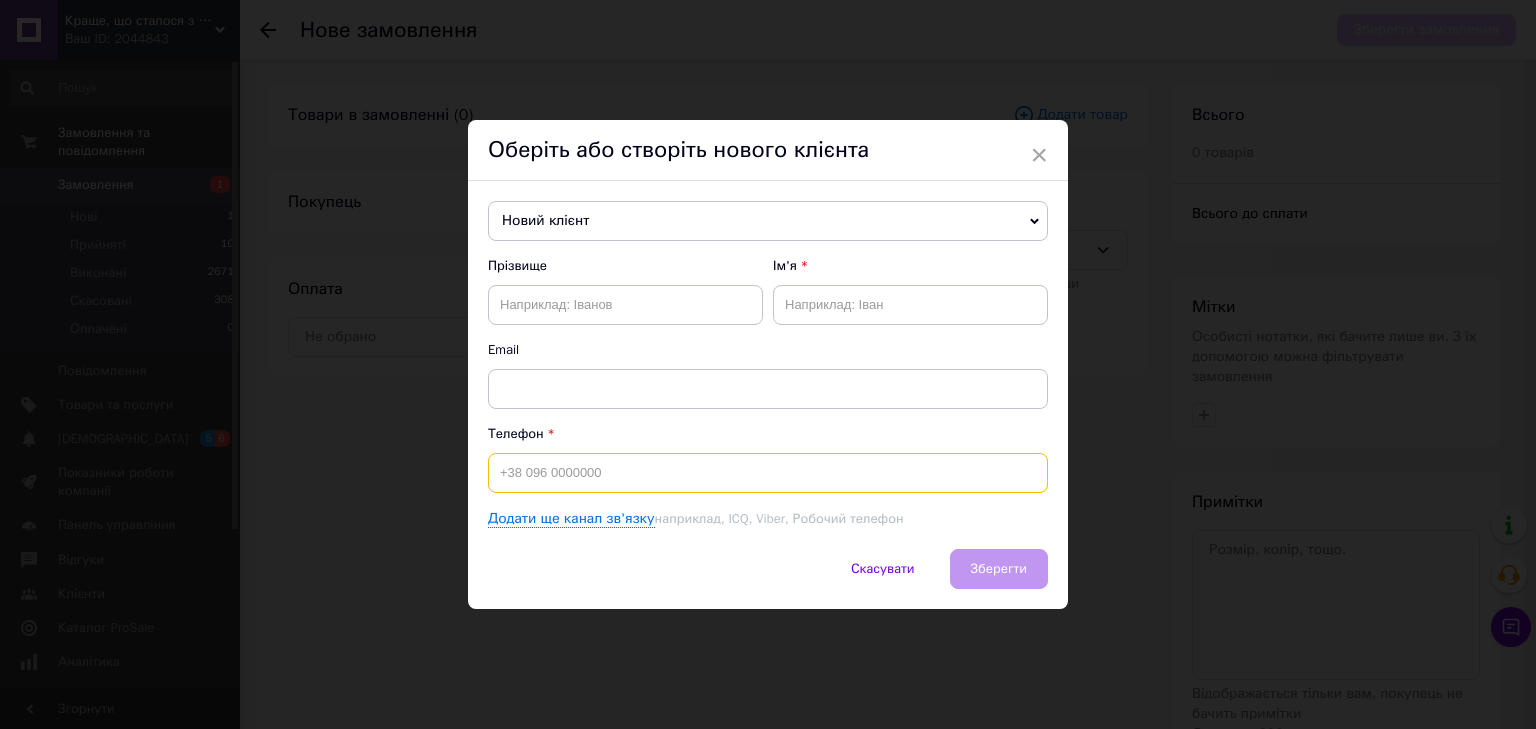 click at bounding box center (768, 473) 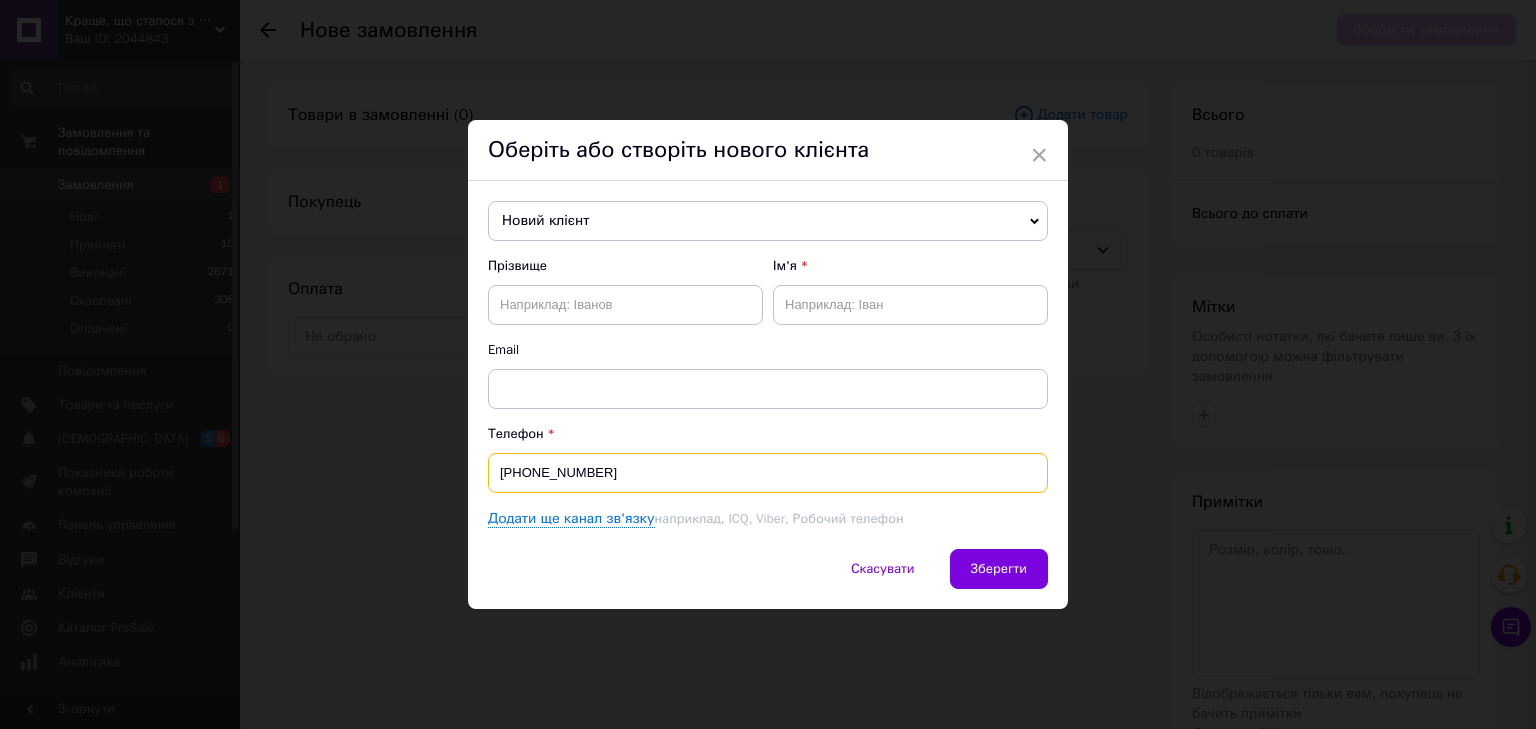 type on "[PHONE_NUMBER]" 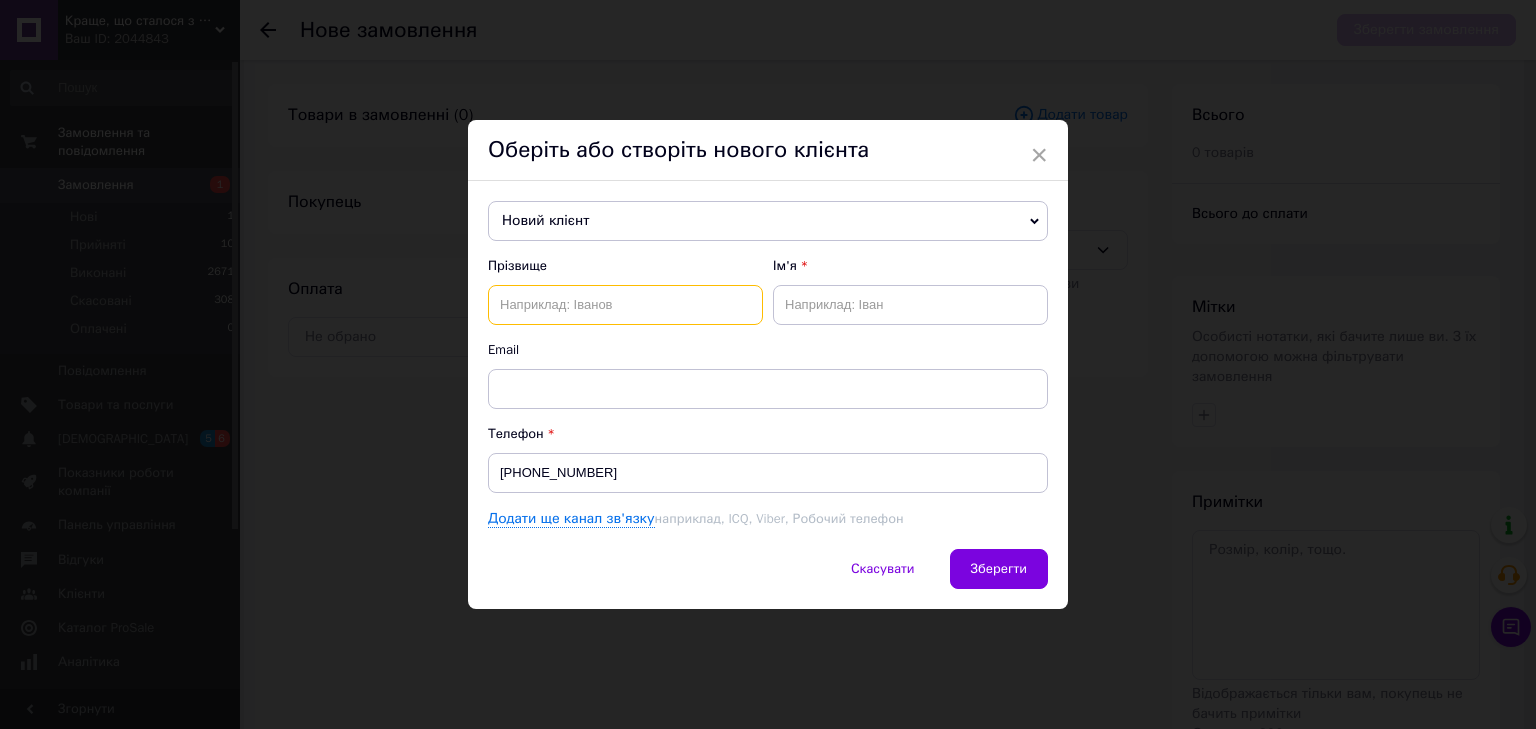 click at bounding box center [625, 305] 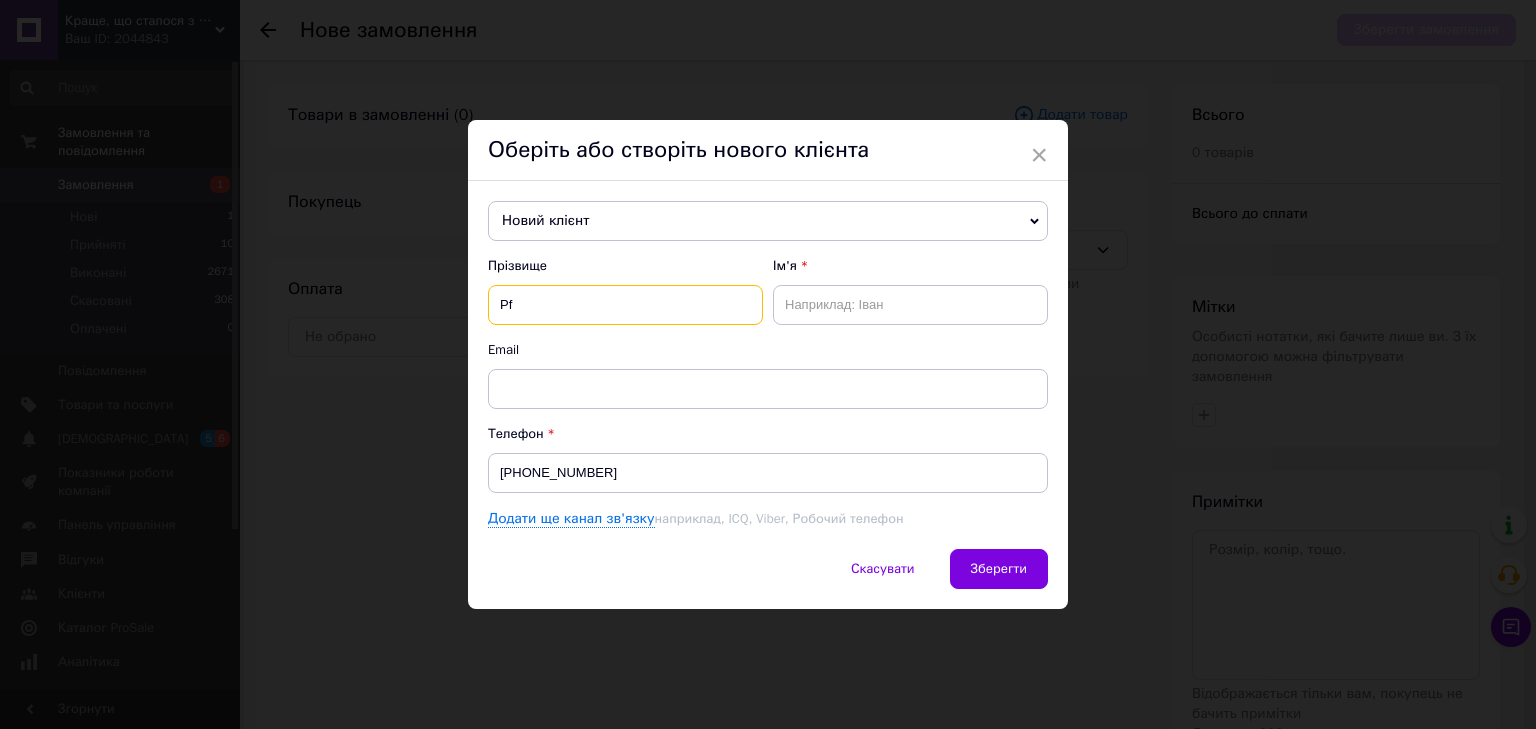 type on "P" 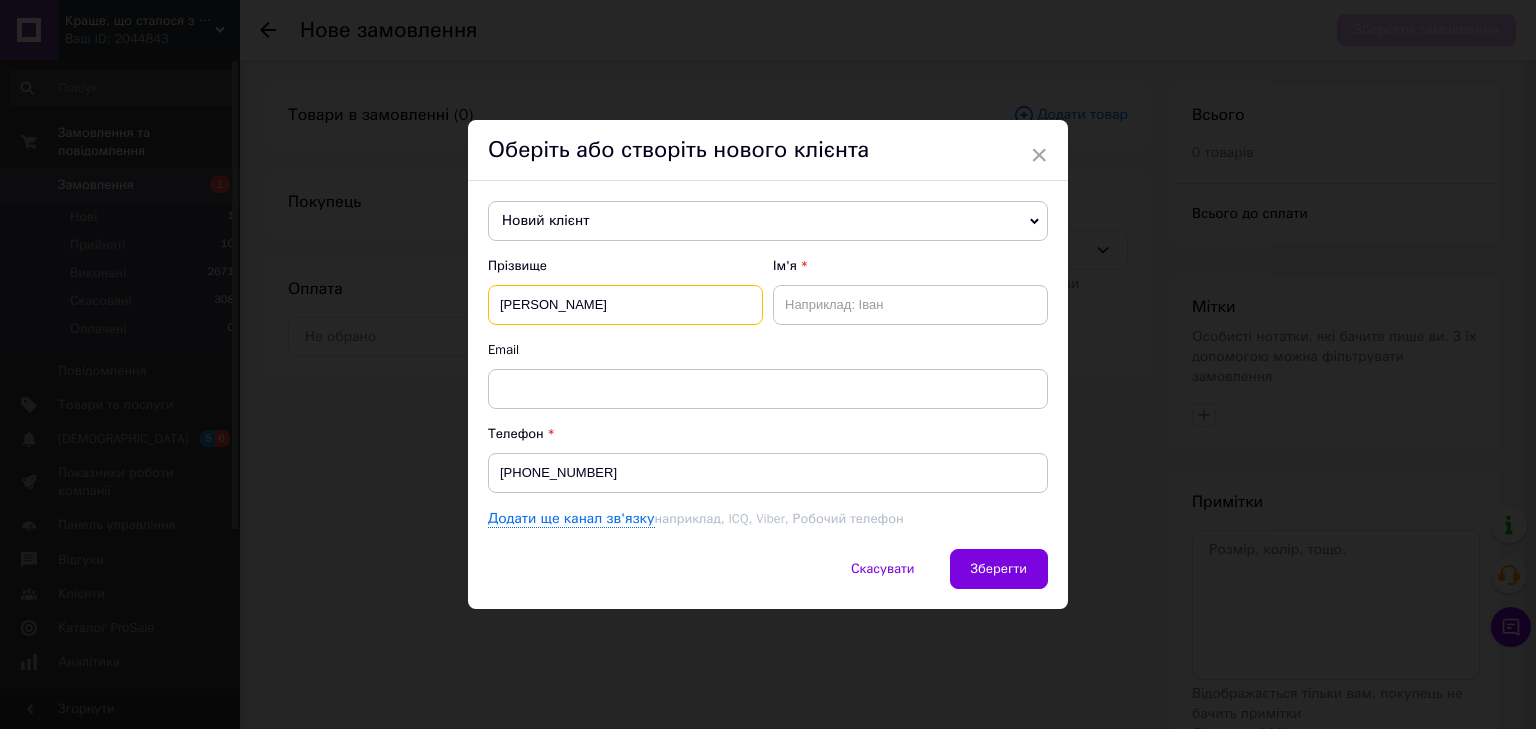 type on "[PERSON_NAME]" 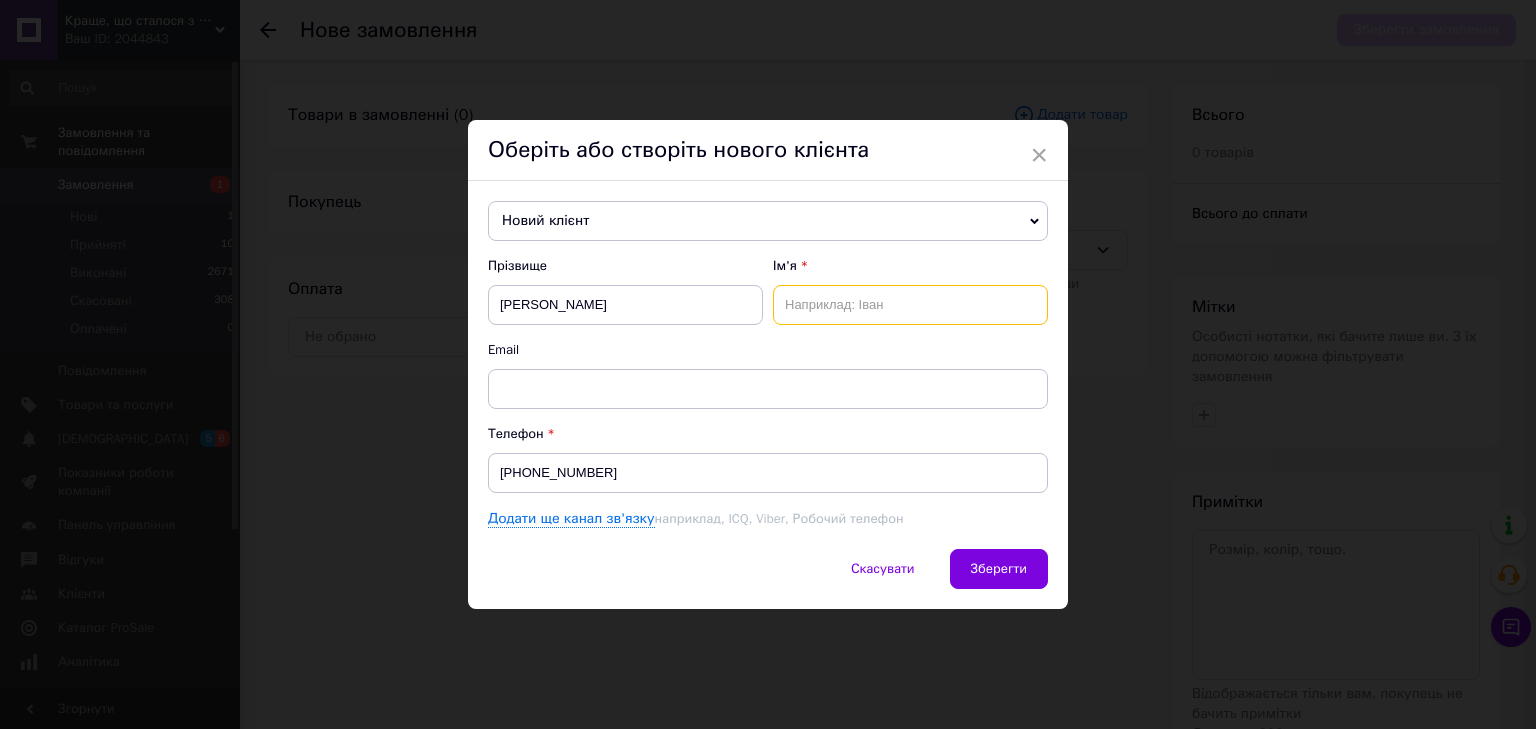 click at bounding box center [910, 305] 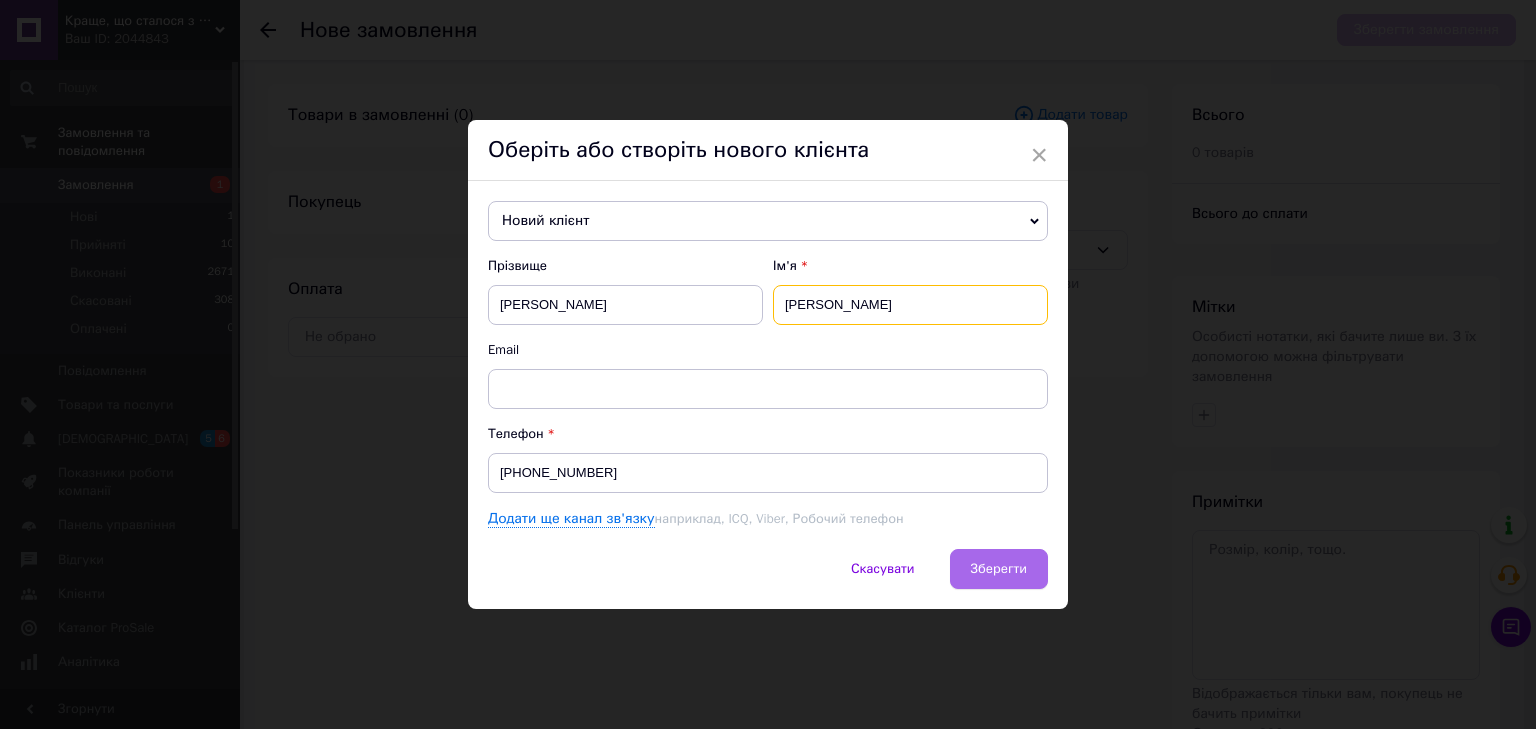 type on "[PERSON_NAME]" 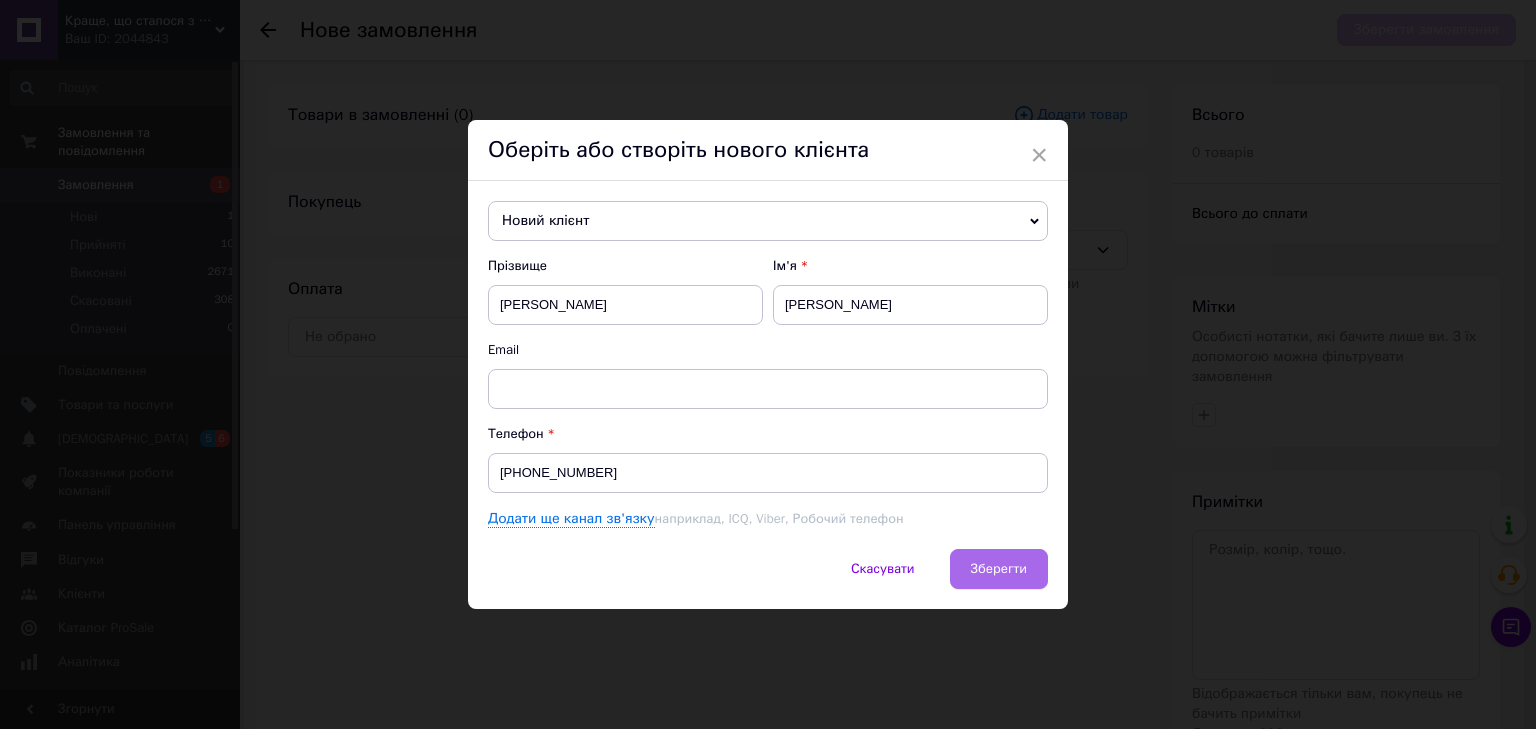 click on "Зберегти" at bounding box center (999, 568) 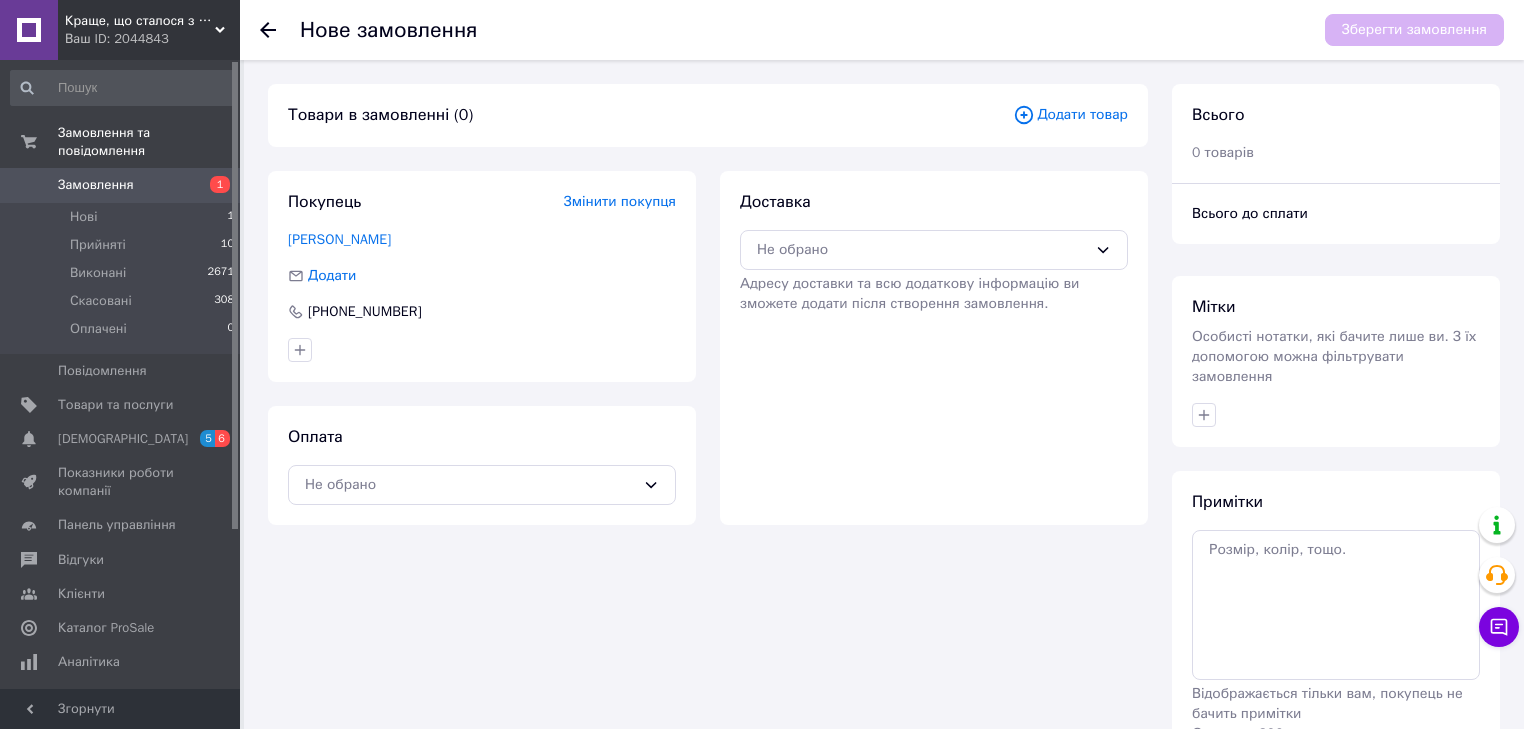 click on "Додати товар" at bounding box center (1070, 115) 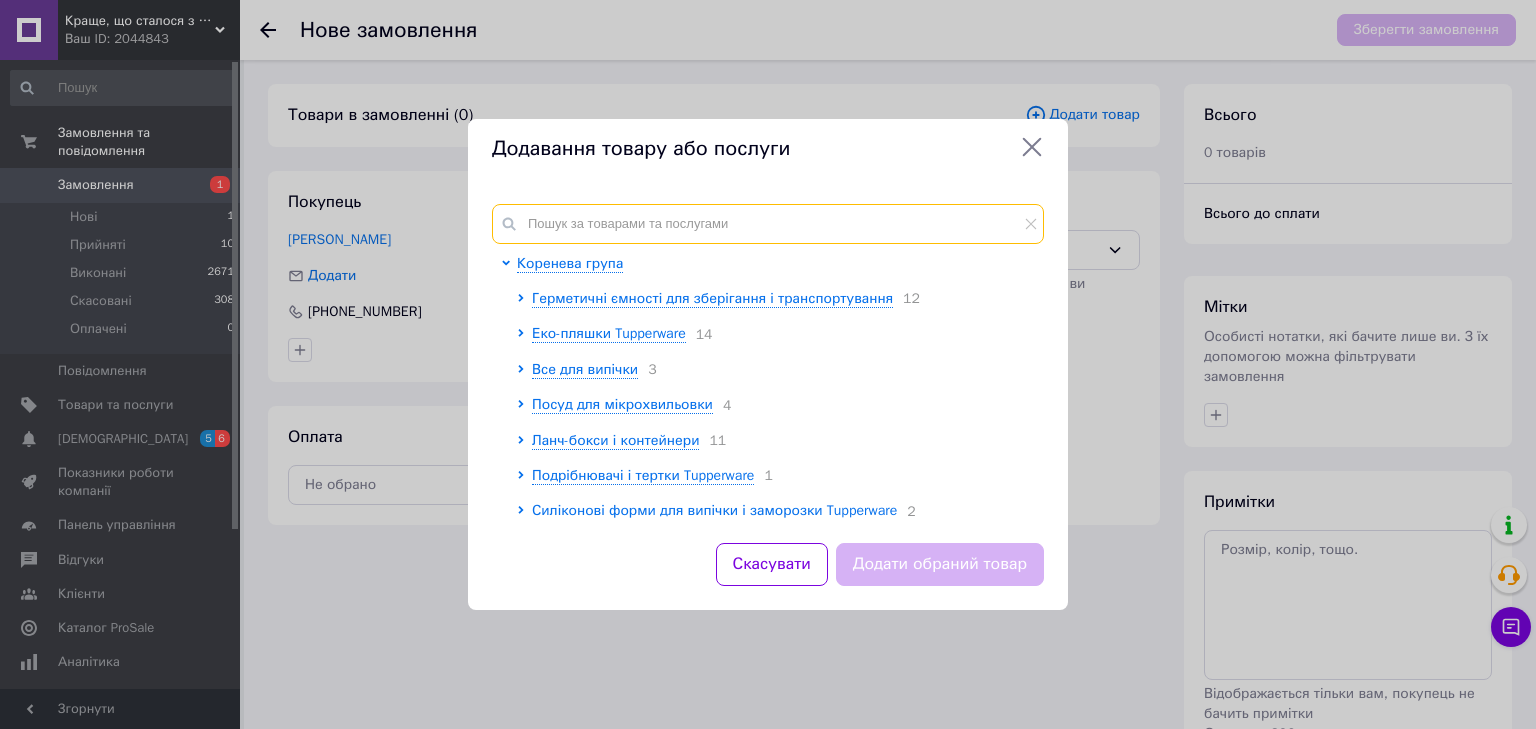 click at bounding box center [768, 224] 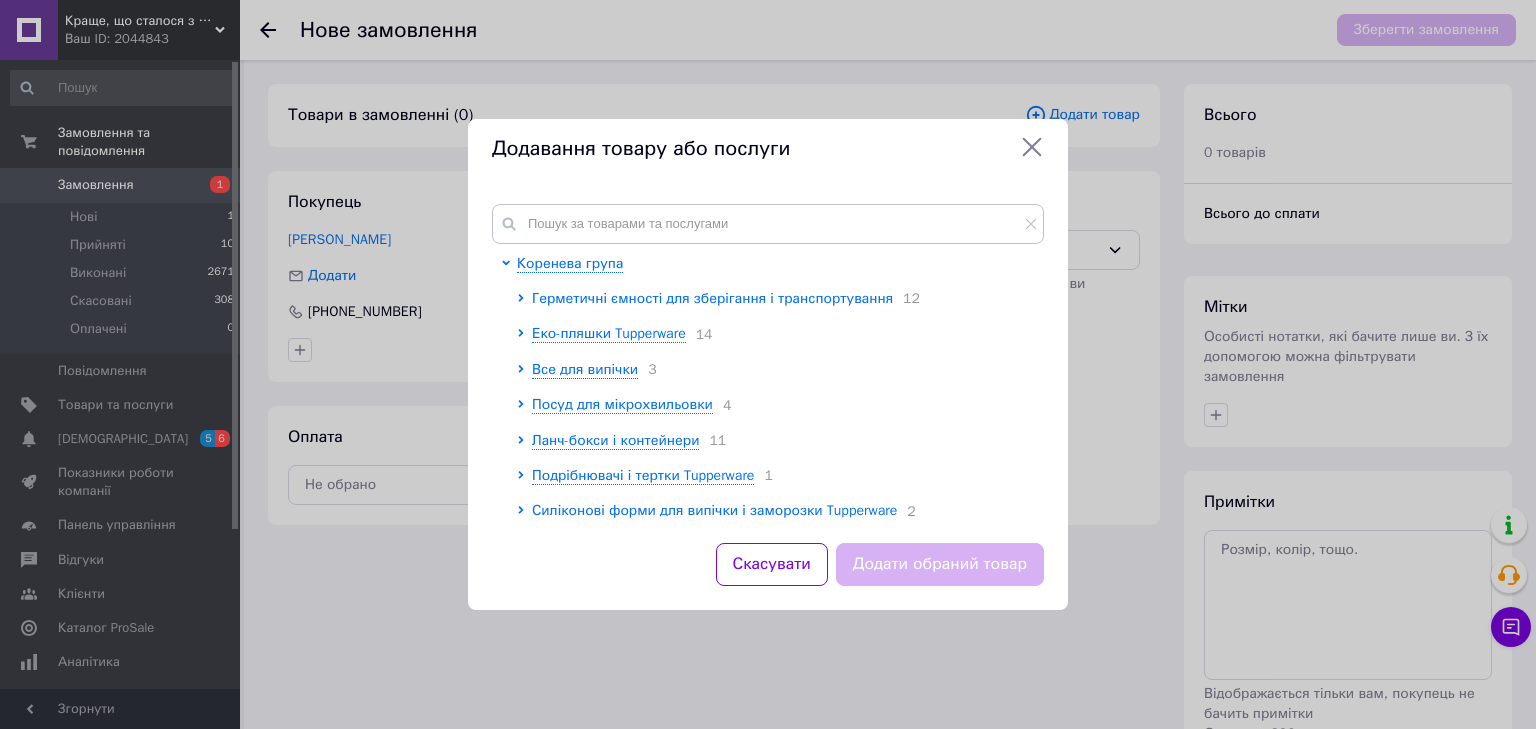 click on "Герметичні ємності для зберігання і транспортування" at bounding box center (712, 298) 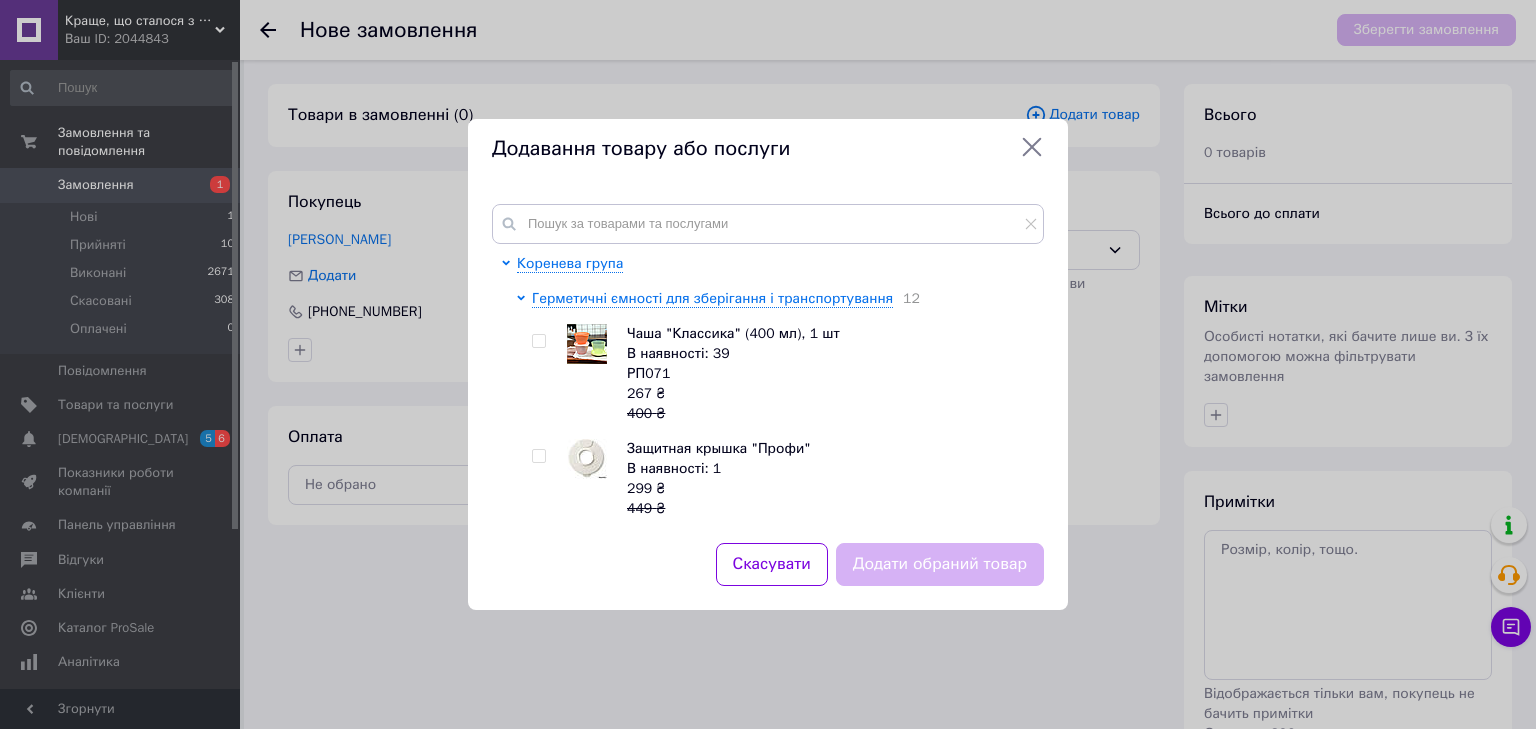 click at bounding box center (538, 341) 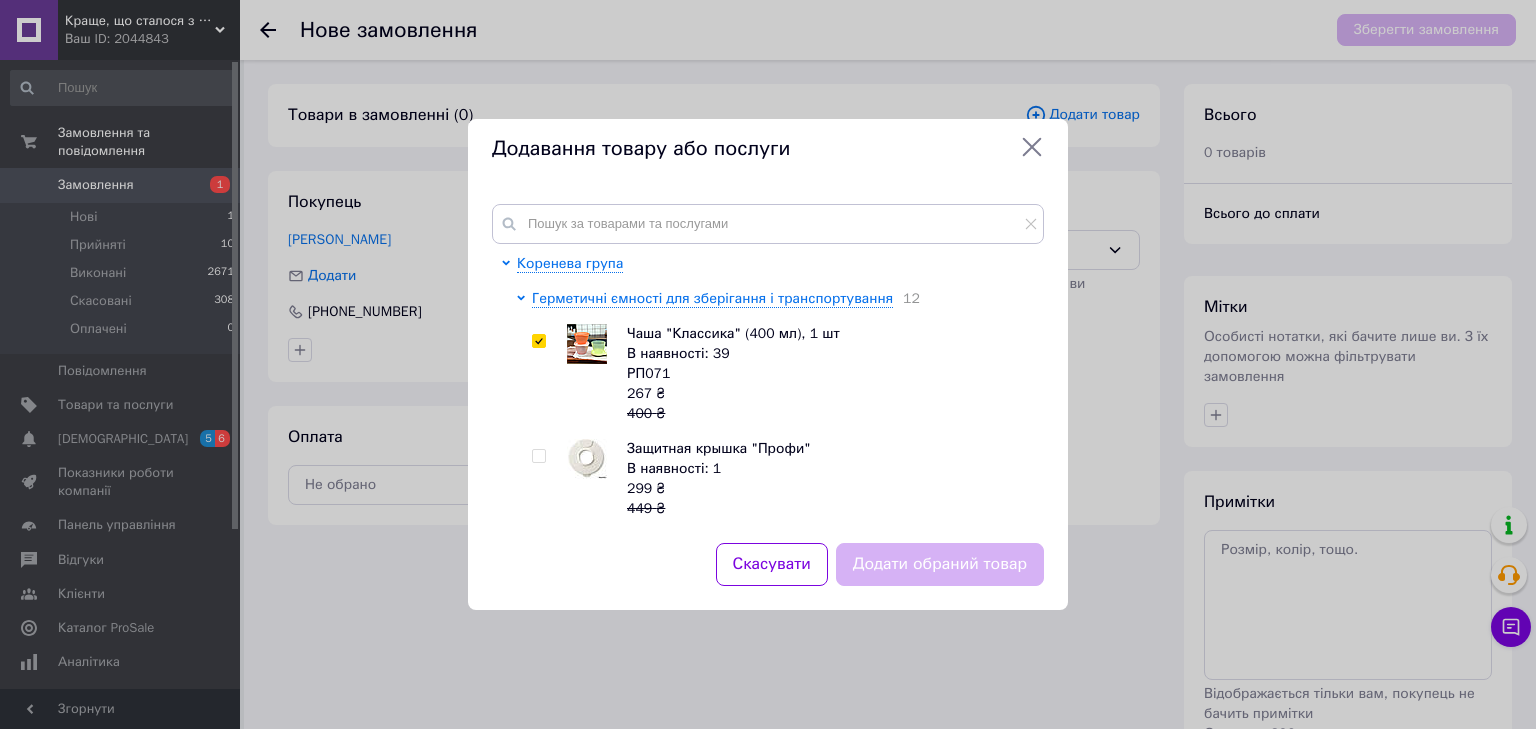 checkbox on "true" 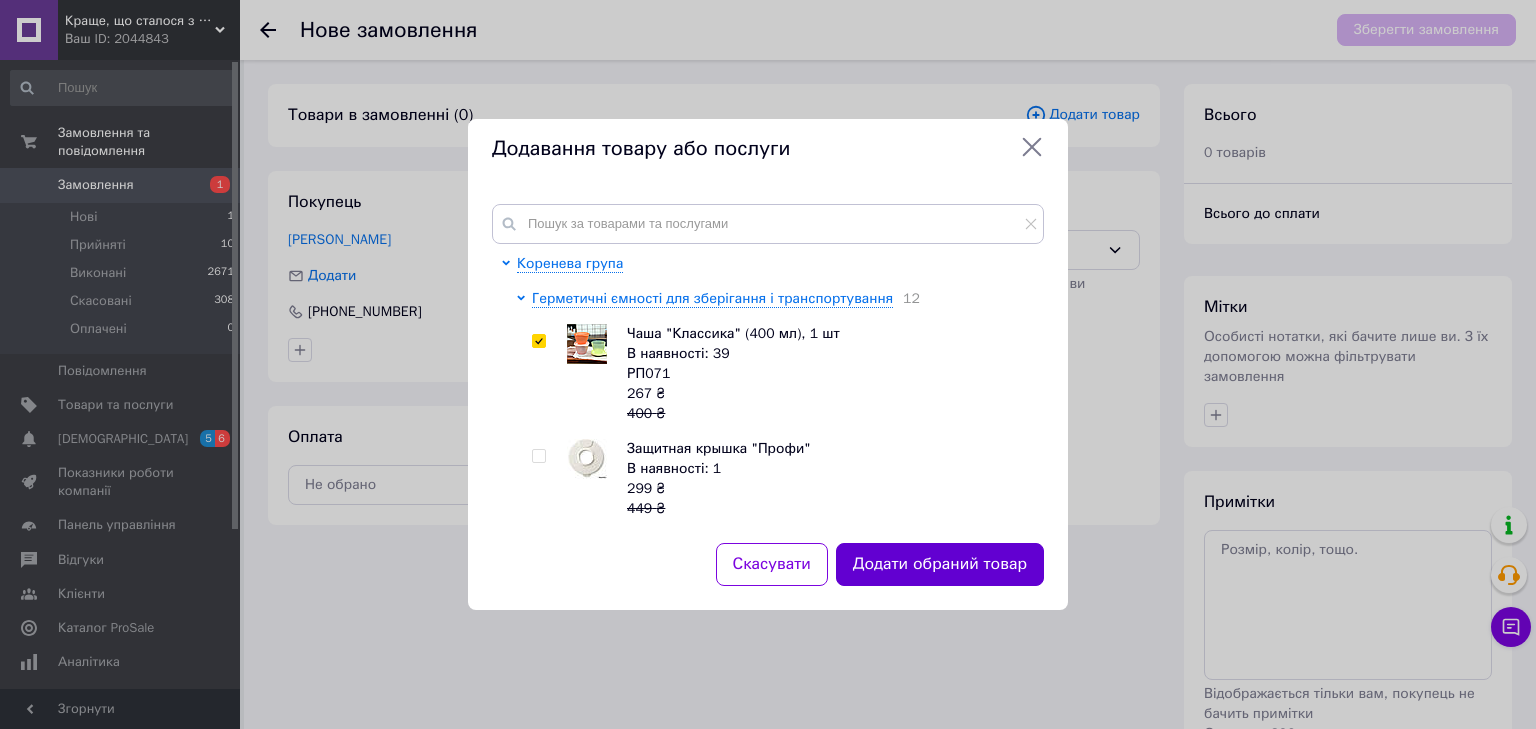 click on "Додати обраний товар" at bounding box center (940, 564) 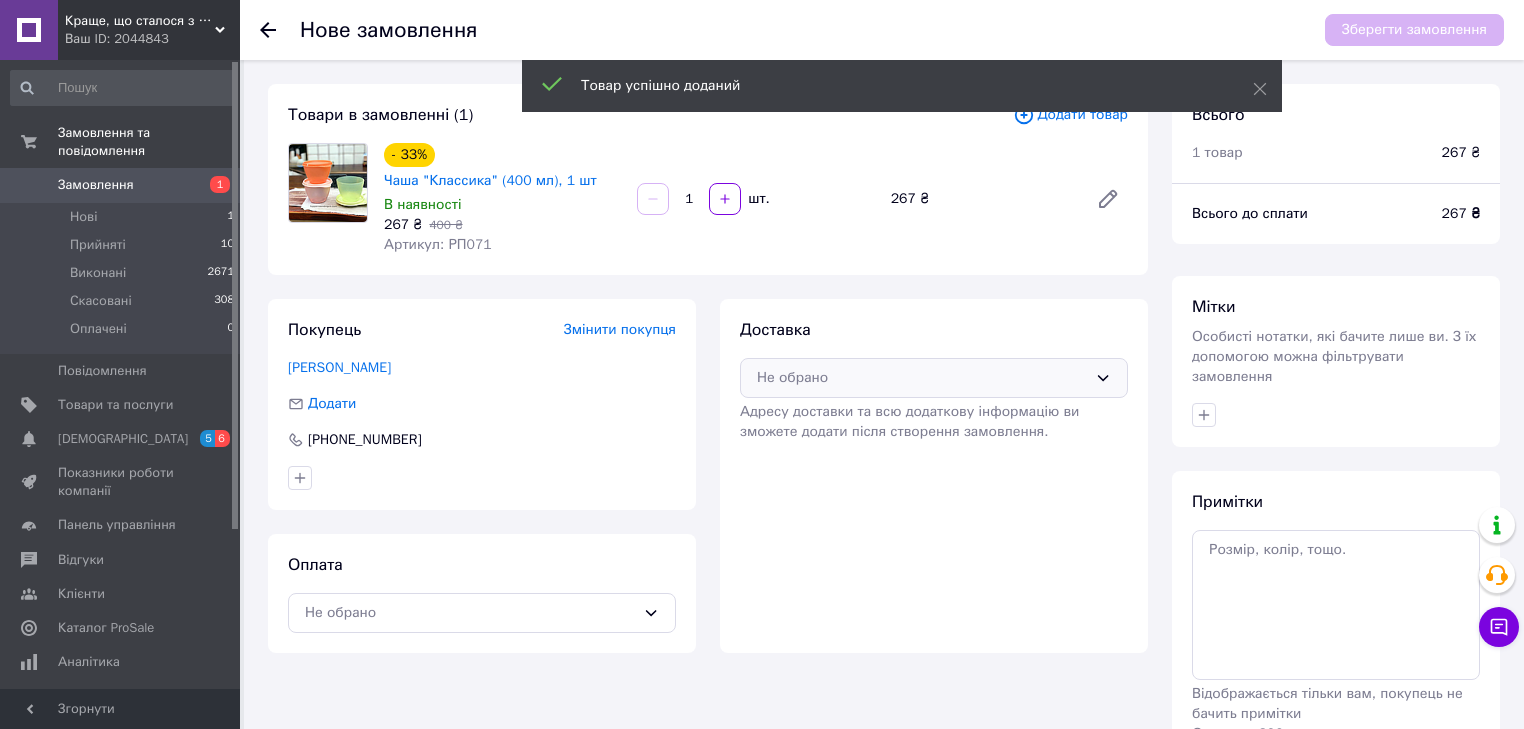 click on "Не обрано" at bounding box center (922, 378) 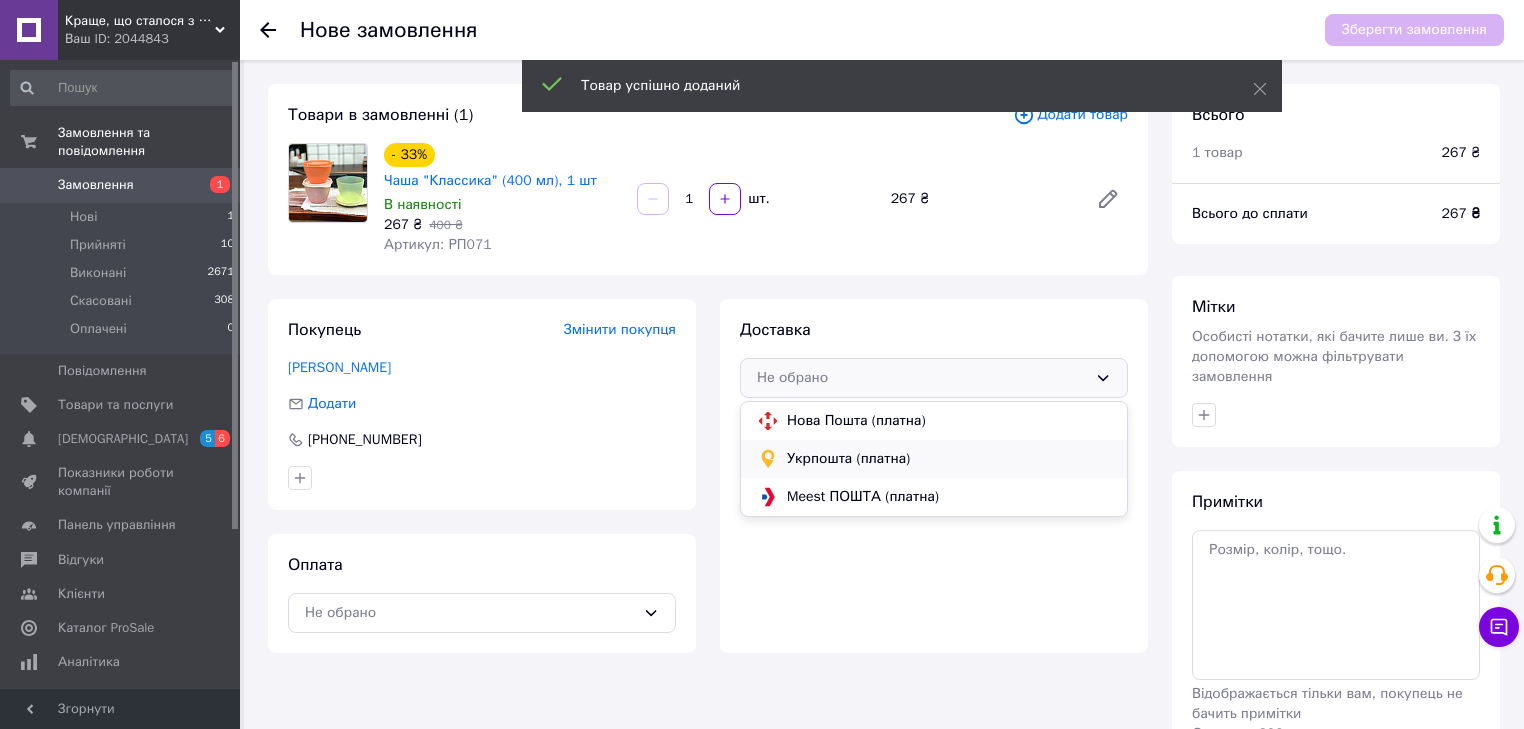 click on "Укрпошта (платна)" at bounding box center (949, 459) 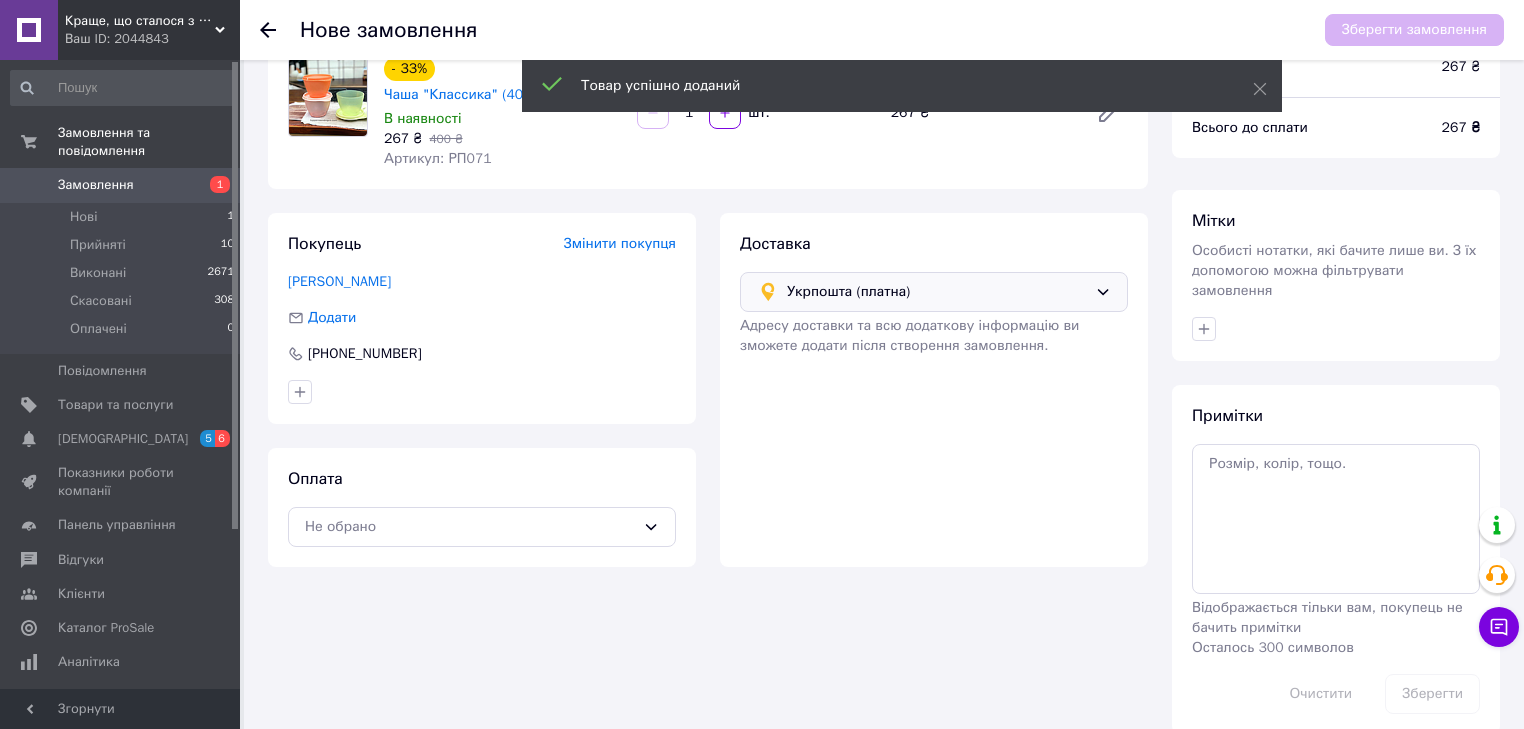 scroll, scrollTop: 94, scrollLeft: 0, axis: vertical 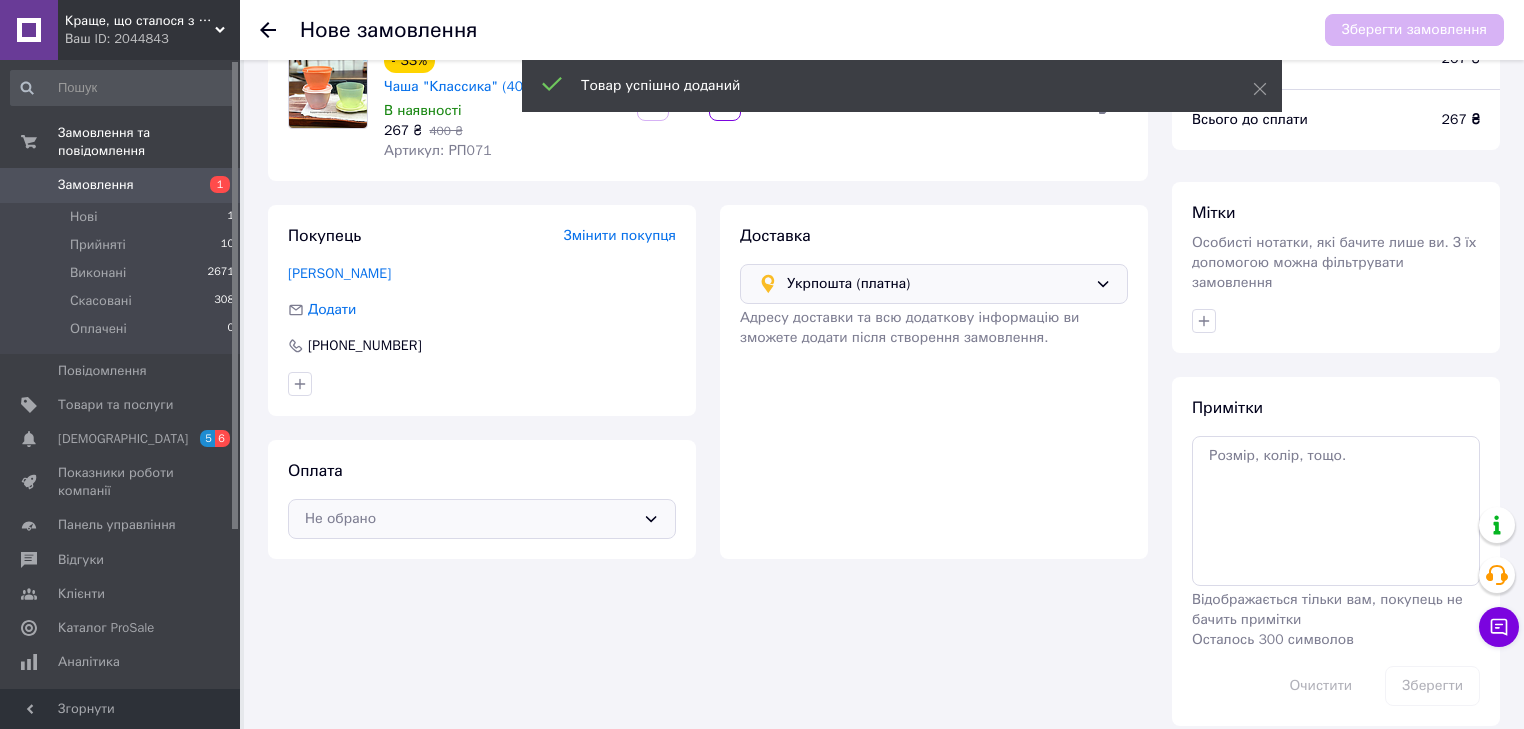 click on "Не обрано" at bounding box center [482, 519] 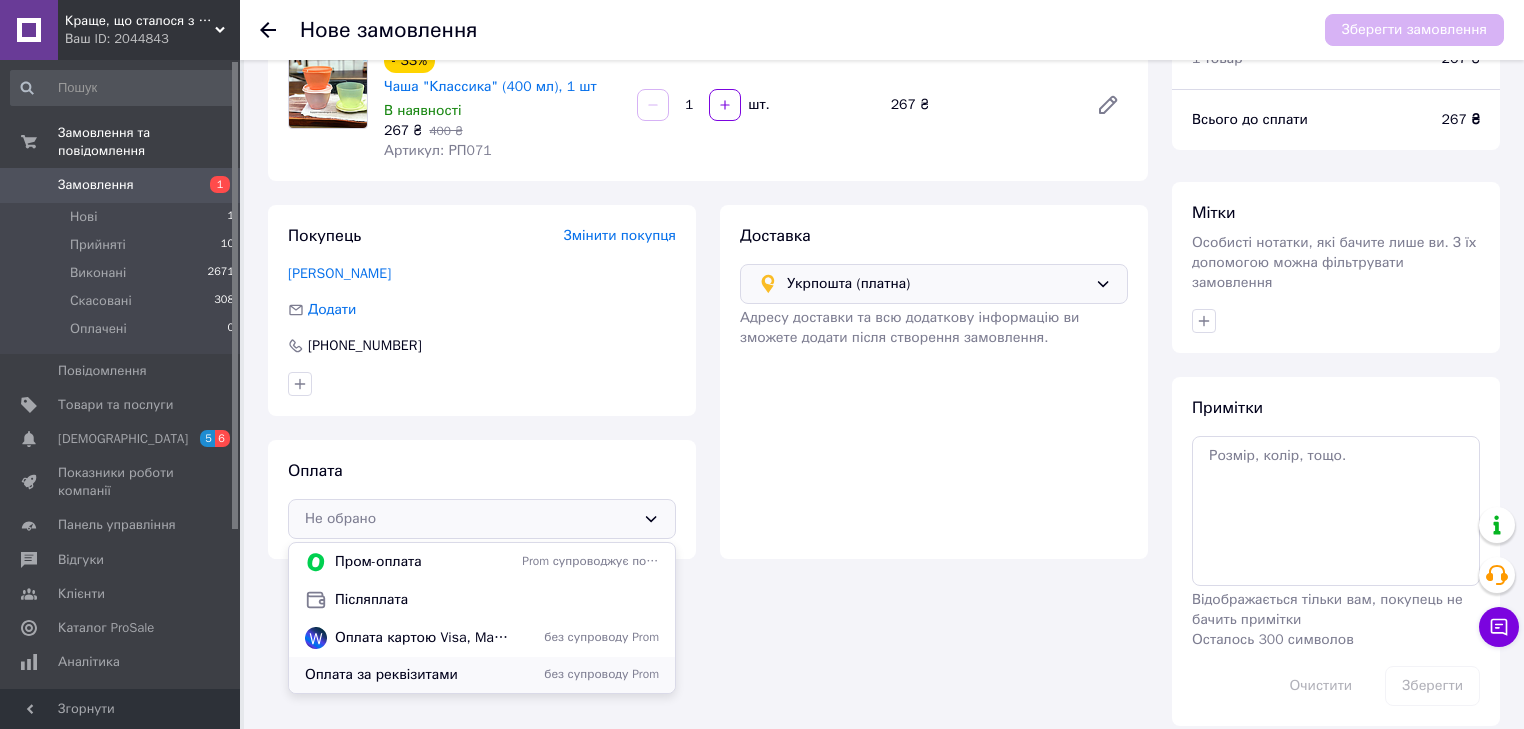 click on "Оплата за реквізитами" at bounding box center (409, 675) 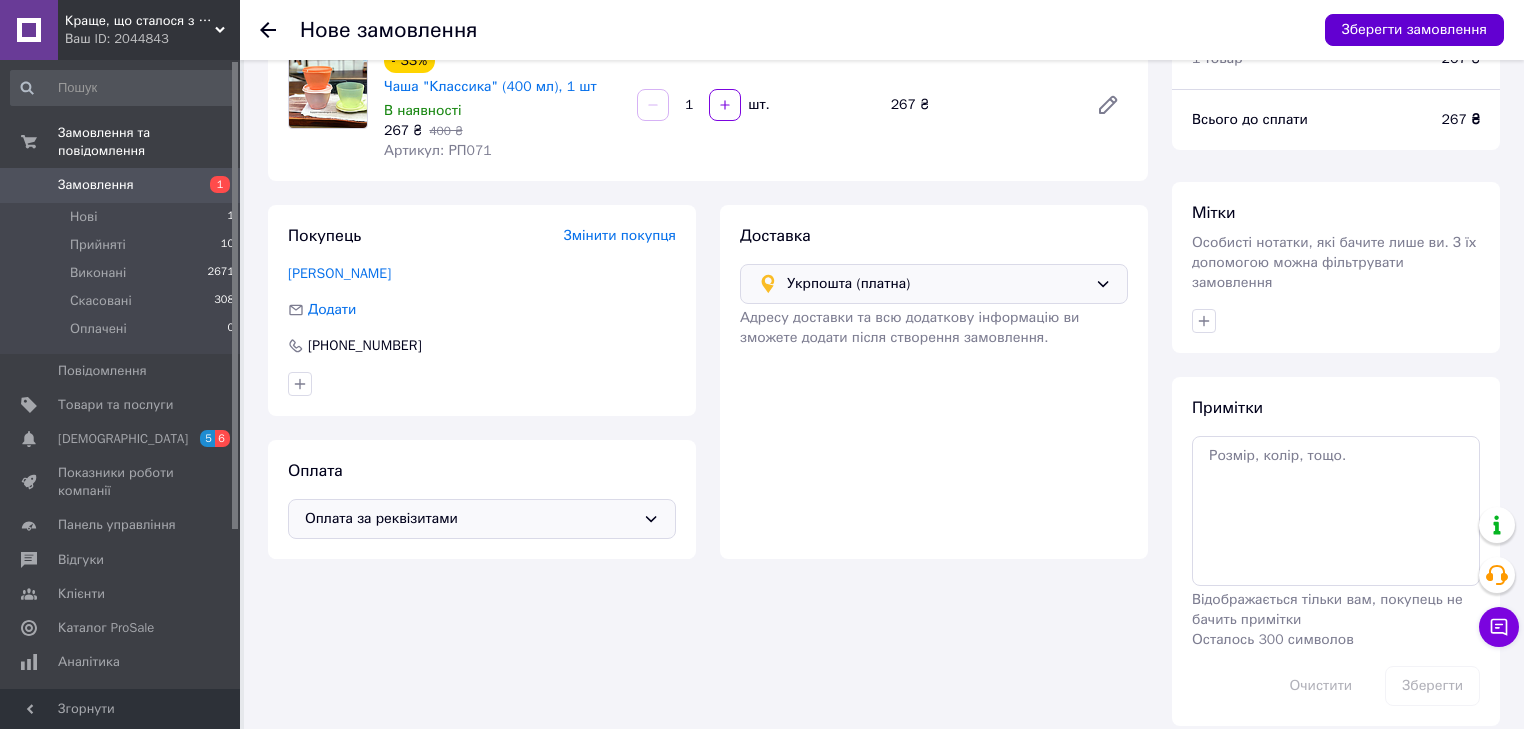 click on "Зберегти замовлення" at bounding box center (1414, 30) 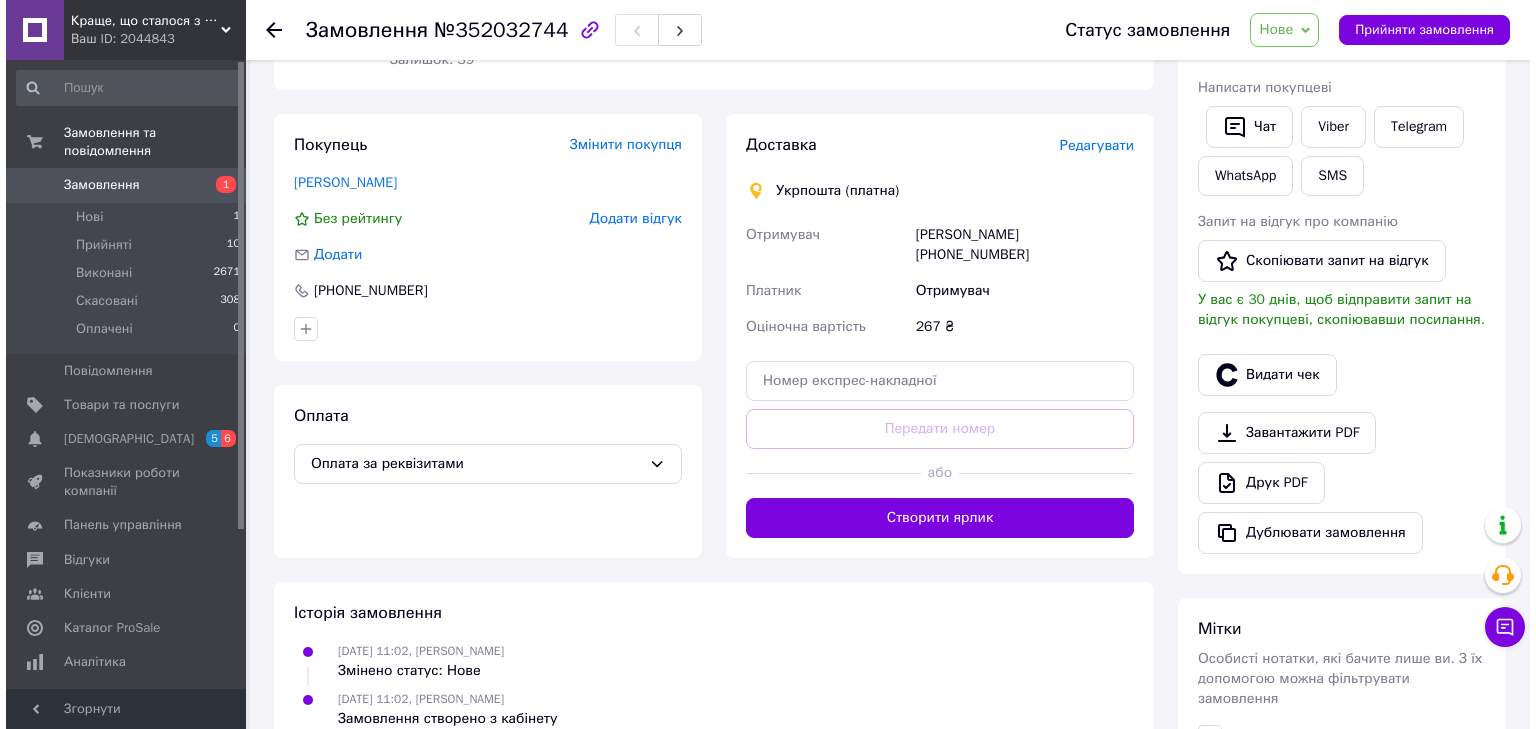 scroll, scrollTop: 334, scrollLeft: 0, axis: vertical 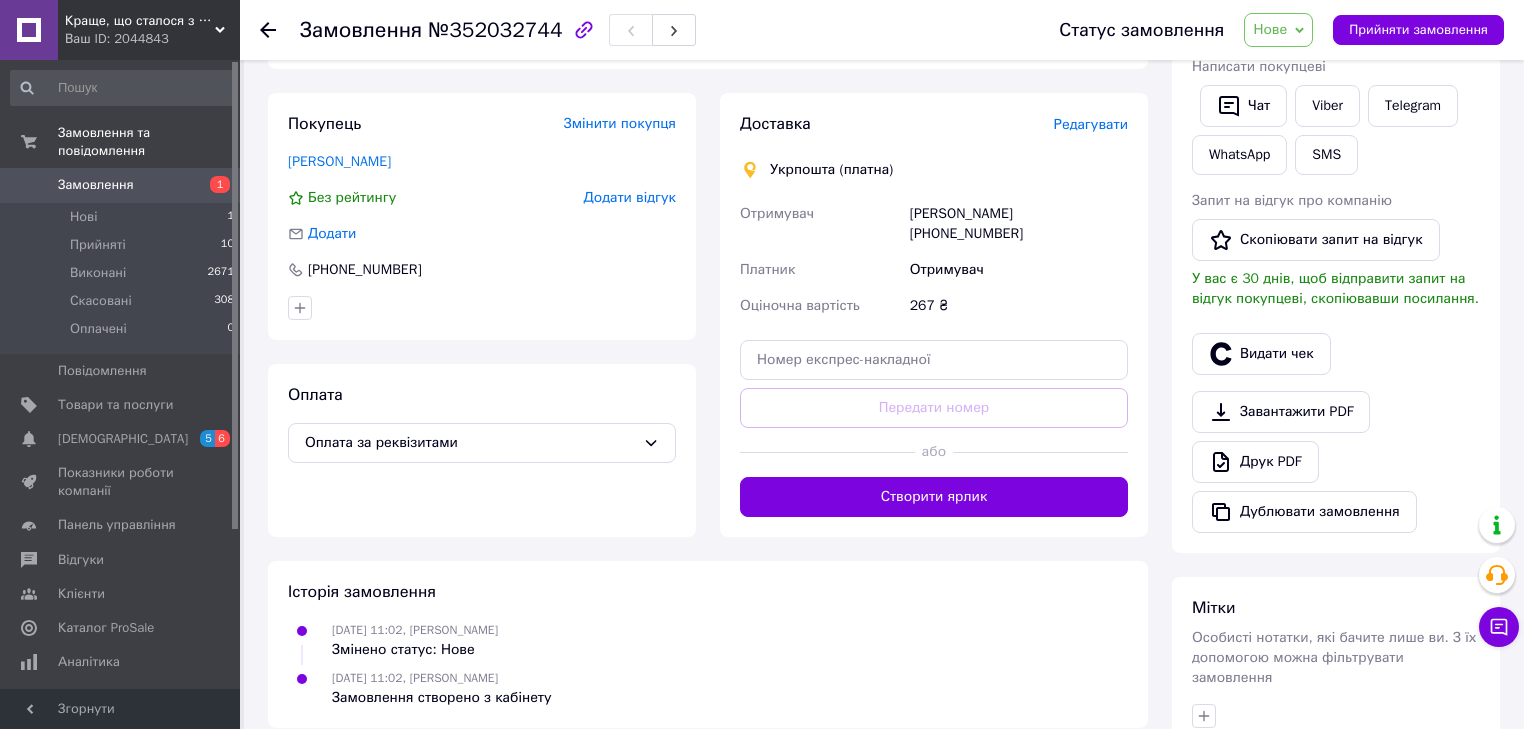 click on "Редагувати" at bounding box center [1091, 124] 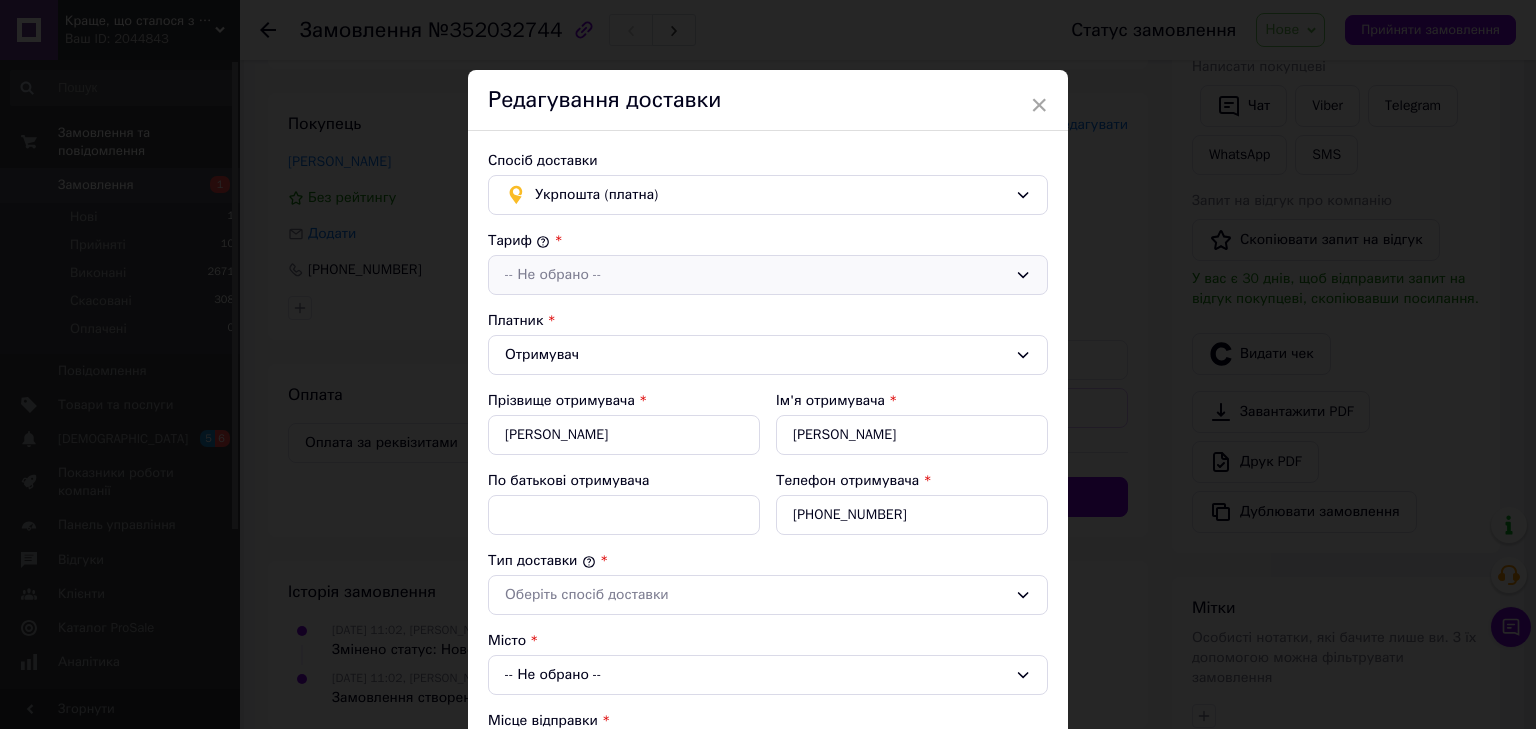 click on "-- Не обрано --" at bounding box center [756, 275] 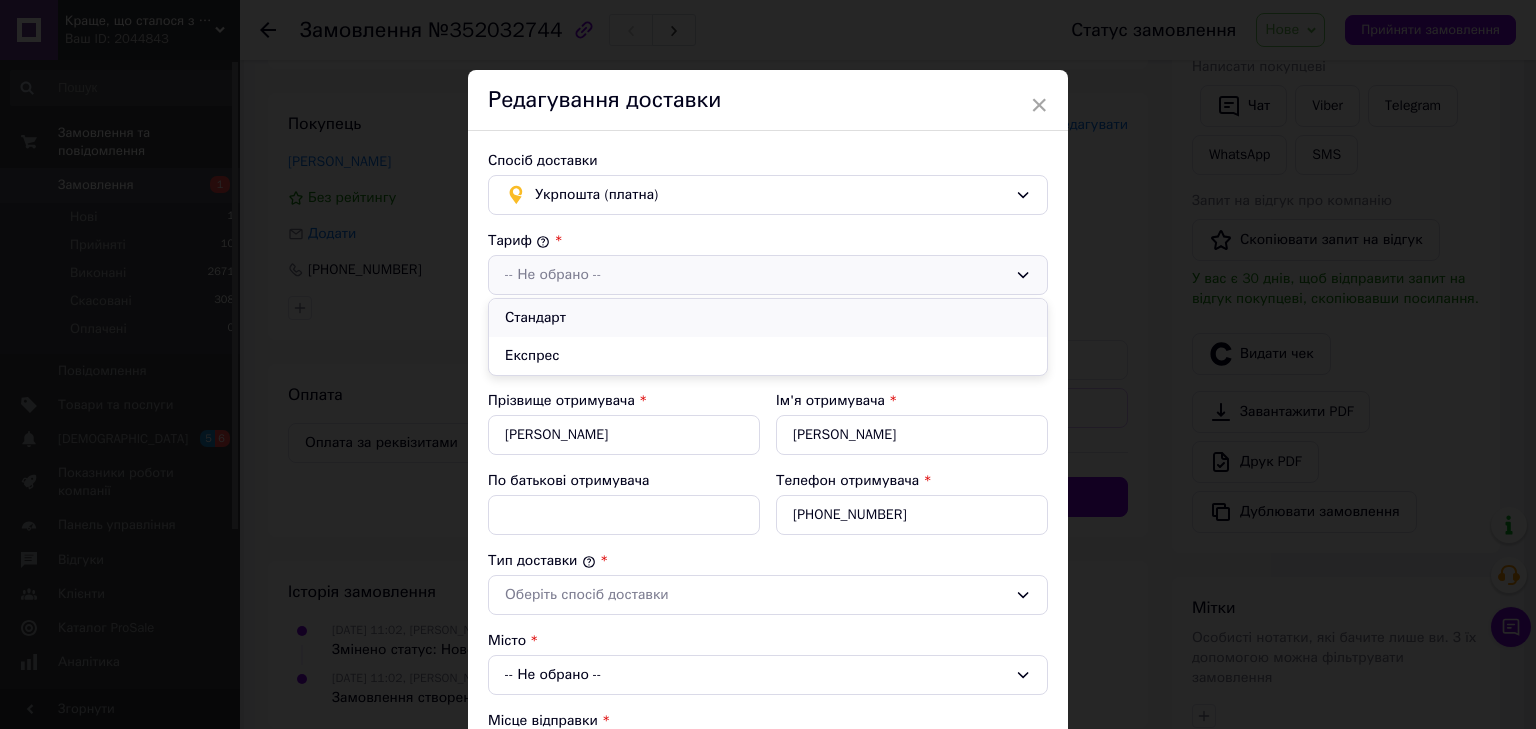 click on "Стандарт" at bounding box center (768, 318) 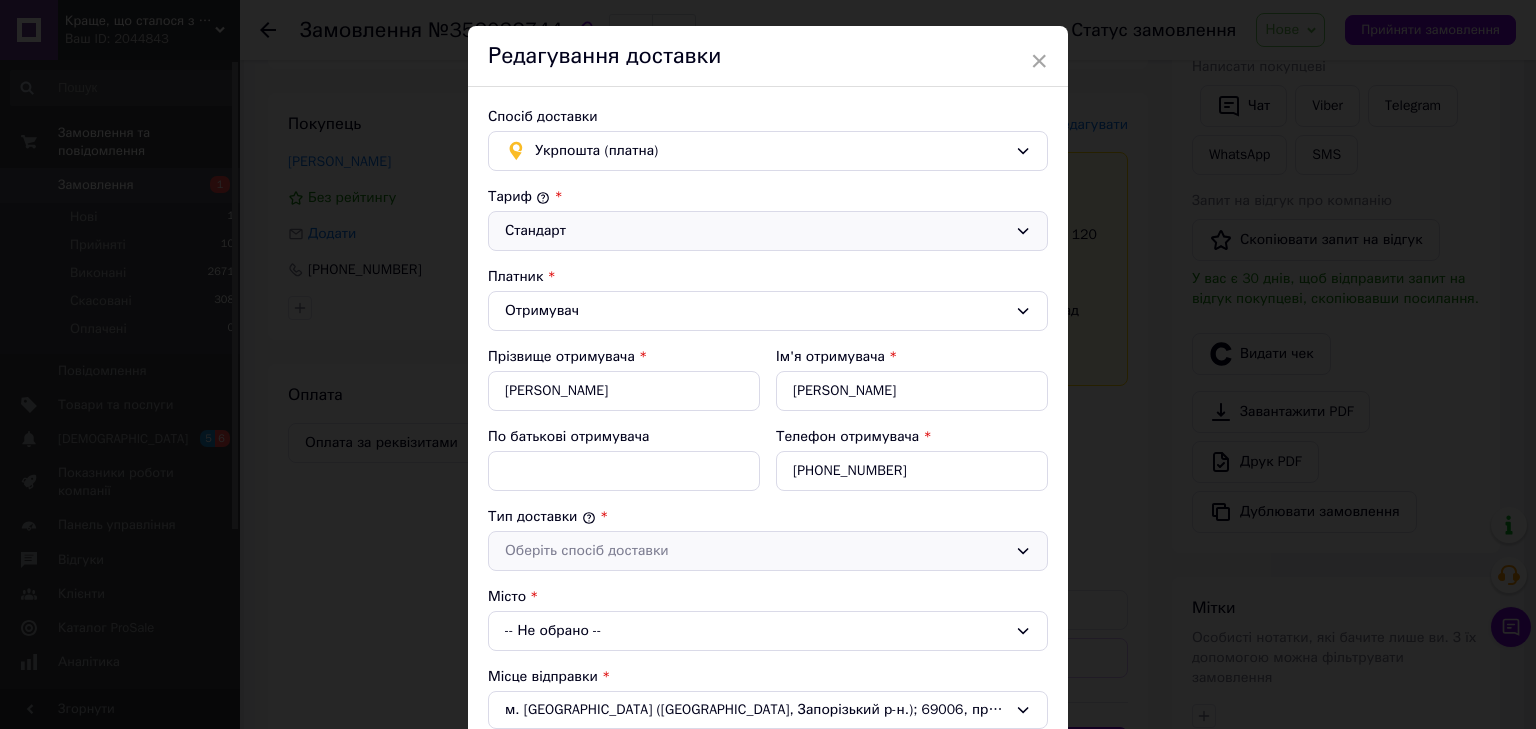 scroll, scrollTop: 160, scrollLeft: 0, axis: vertical 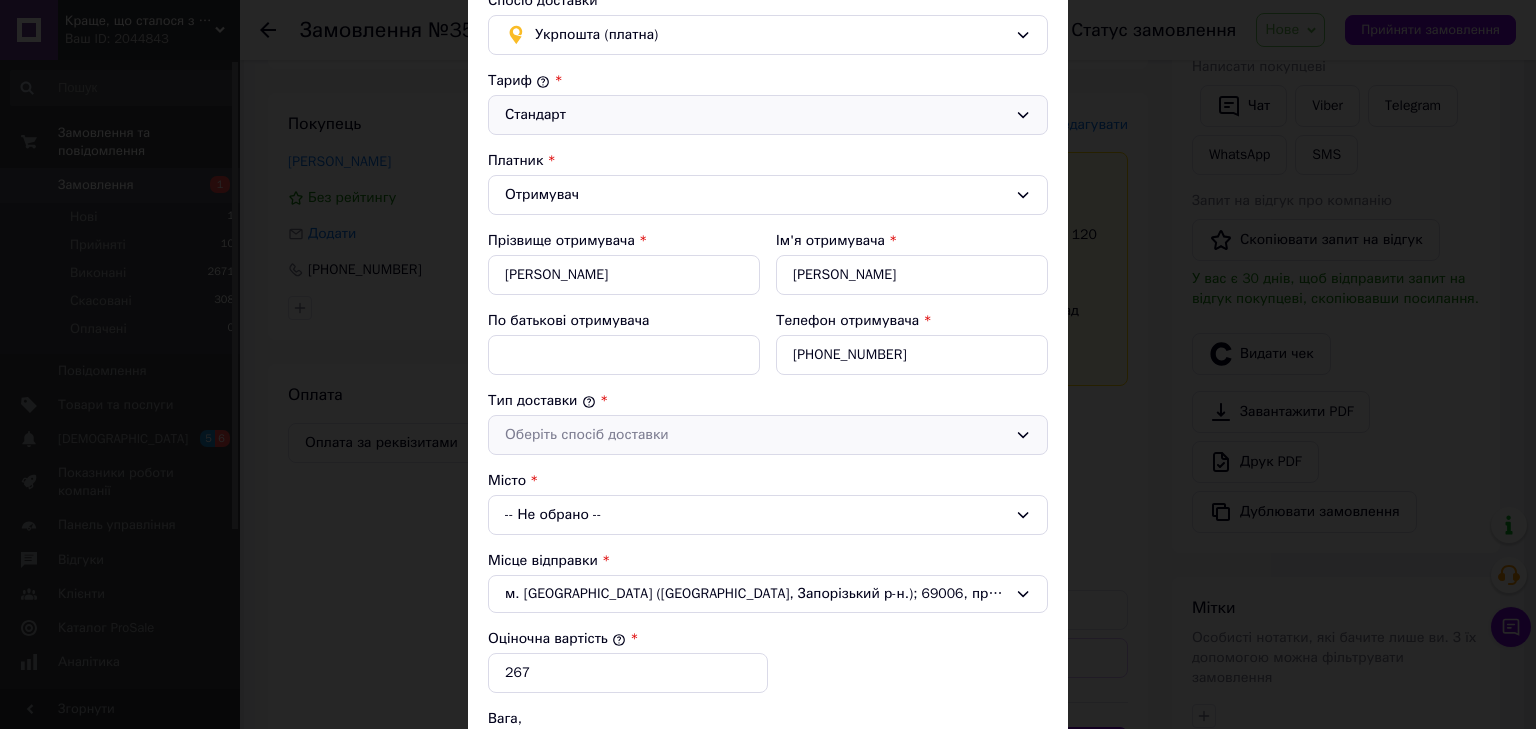 click on "Оберіть спосіб доставки" at bounding box center [756, 435] 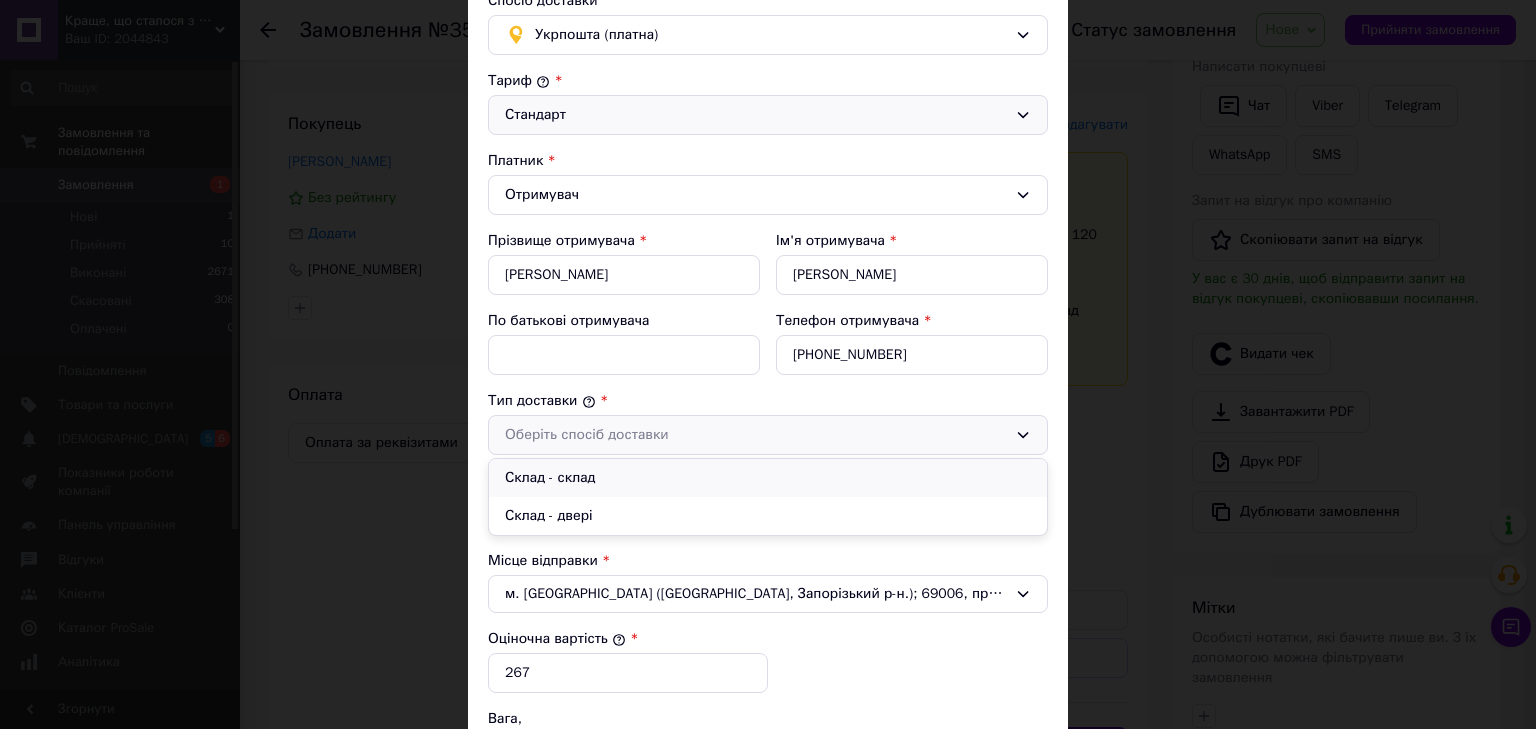 click on "Склад - склад" at bounding box center (768, 478) 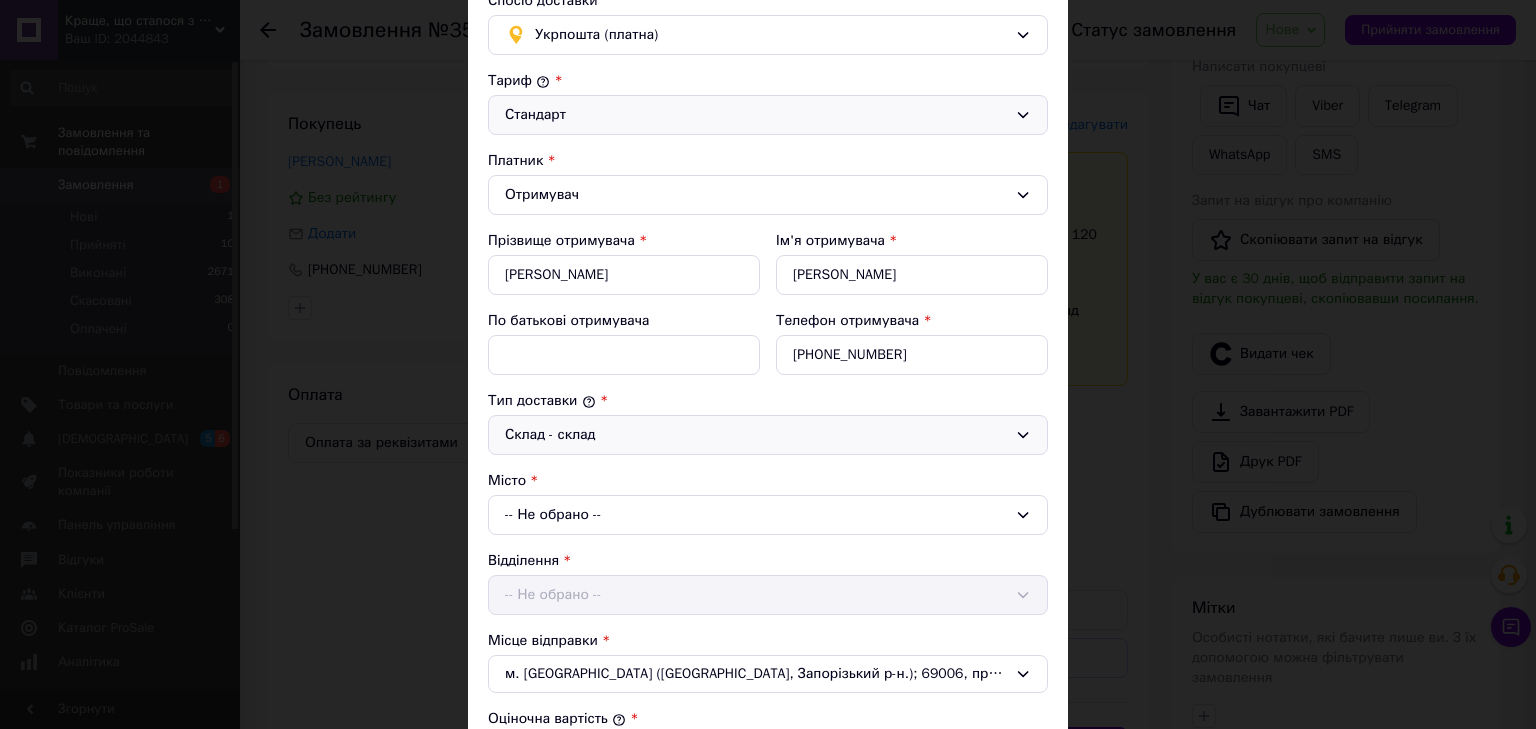 click on "-- Не обрано --" at bounding box center [768, 515] 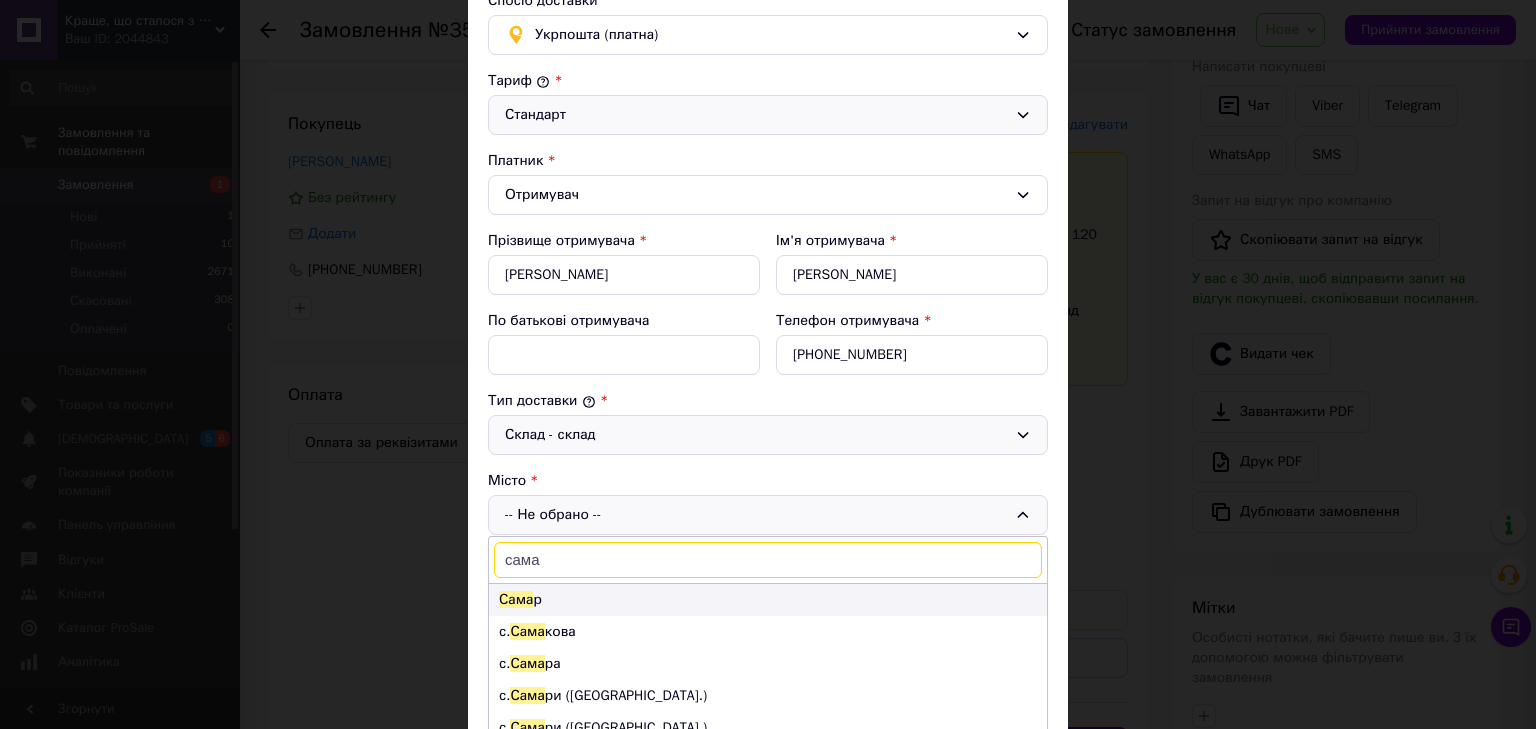 type on "сама" 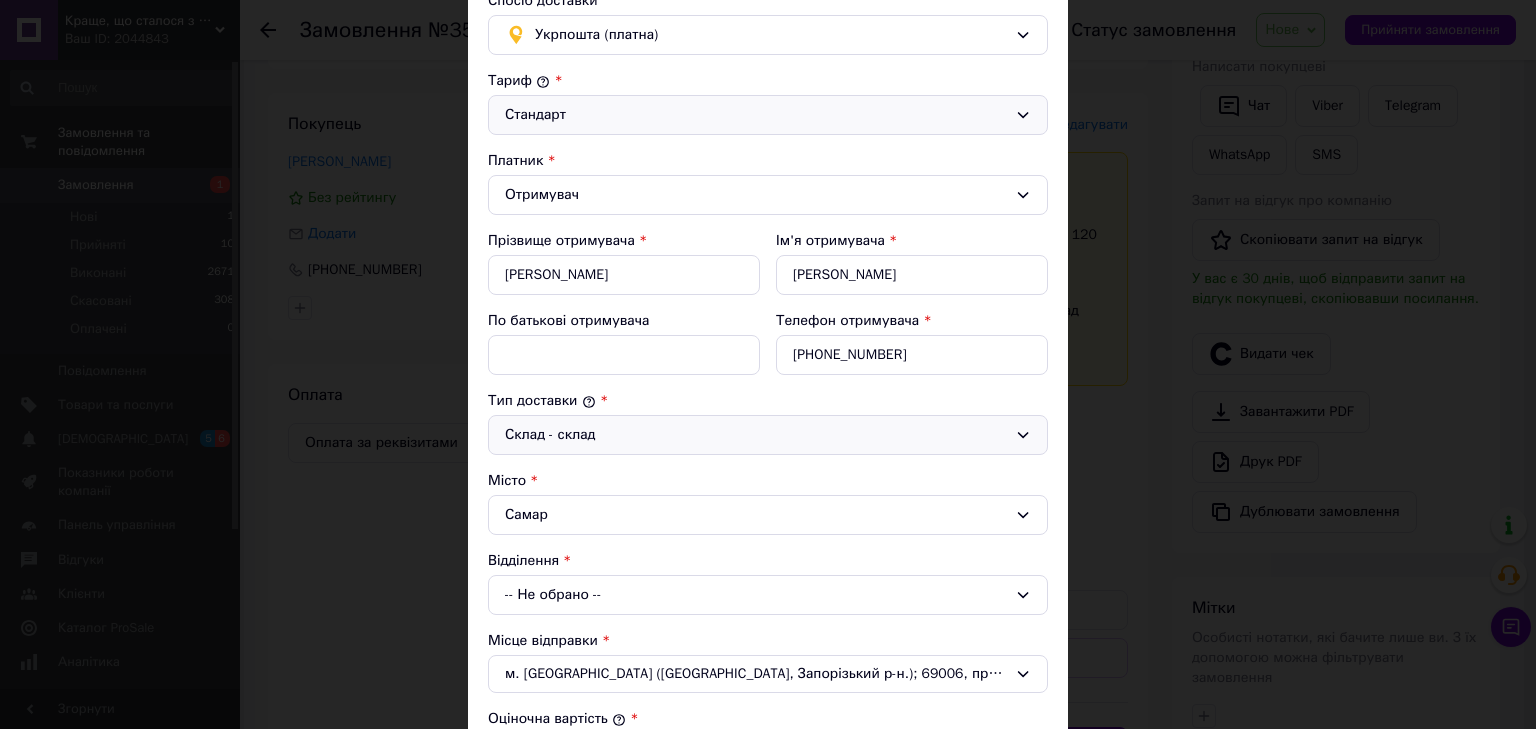 click on "-- Не обрано --" at bounding box center (768, 595) 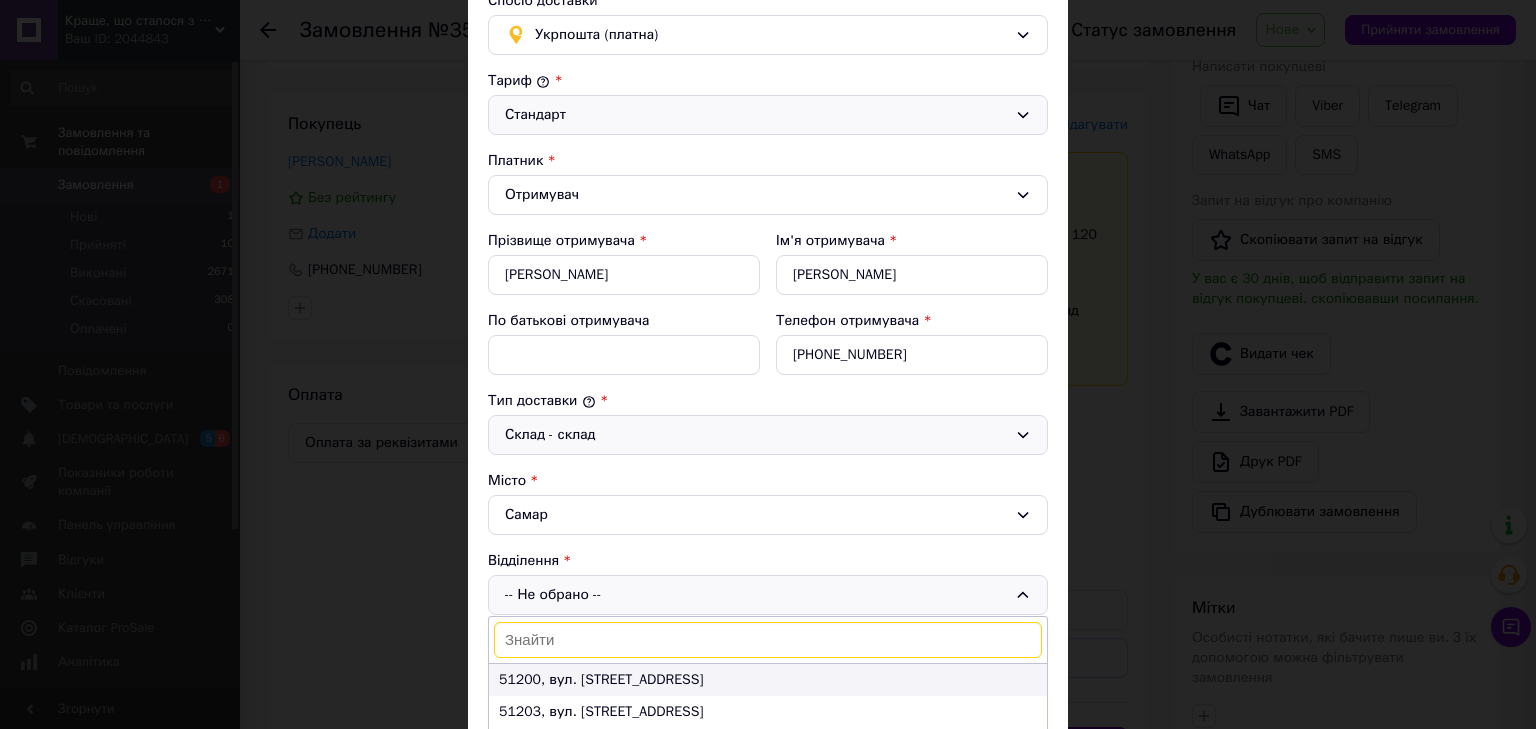 click on "51200, вул. [STREET_ADDRESS]" at bounding box center (768, 680) 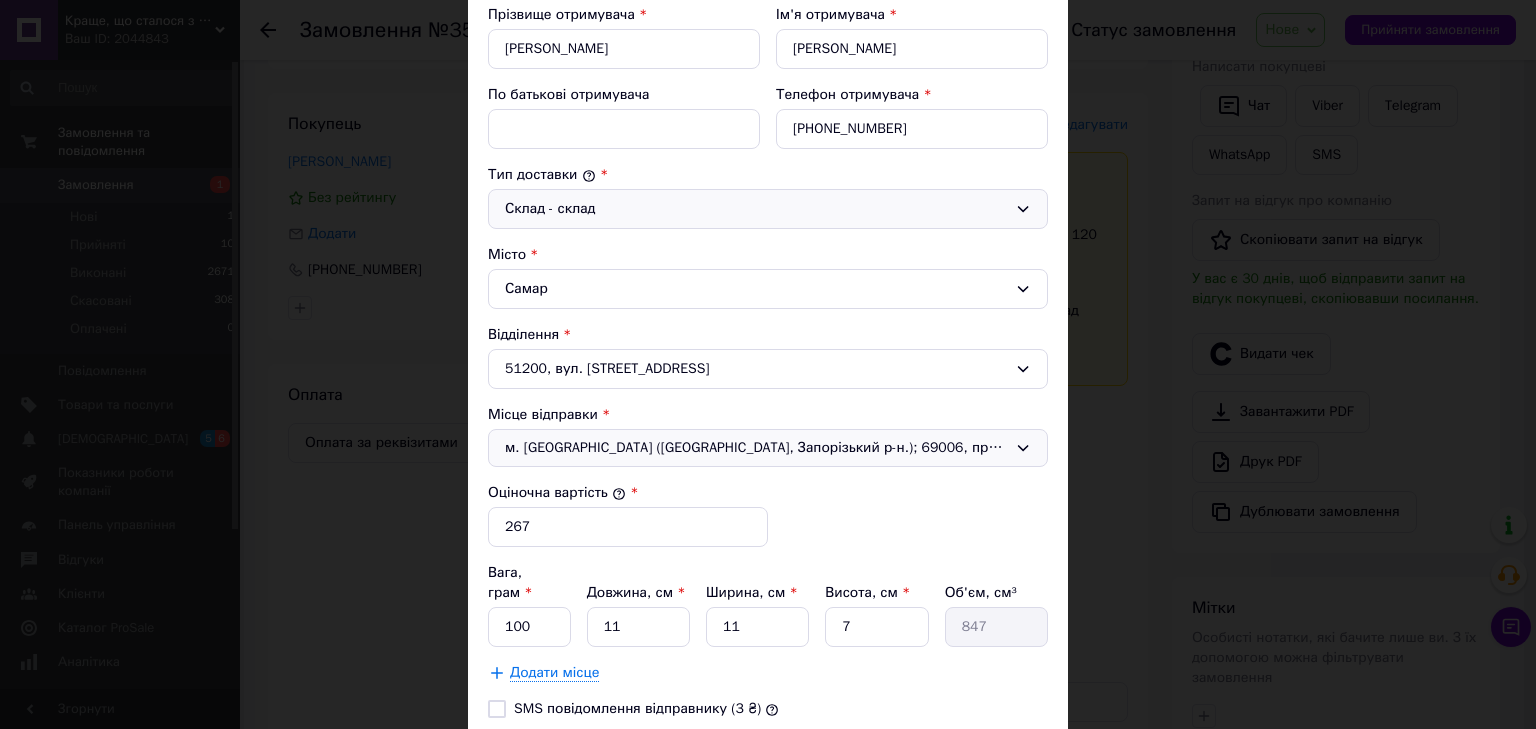 scroll, scrollTop: 400, scrollLeft: 0, axis: vertical 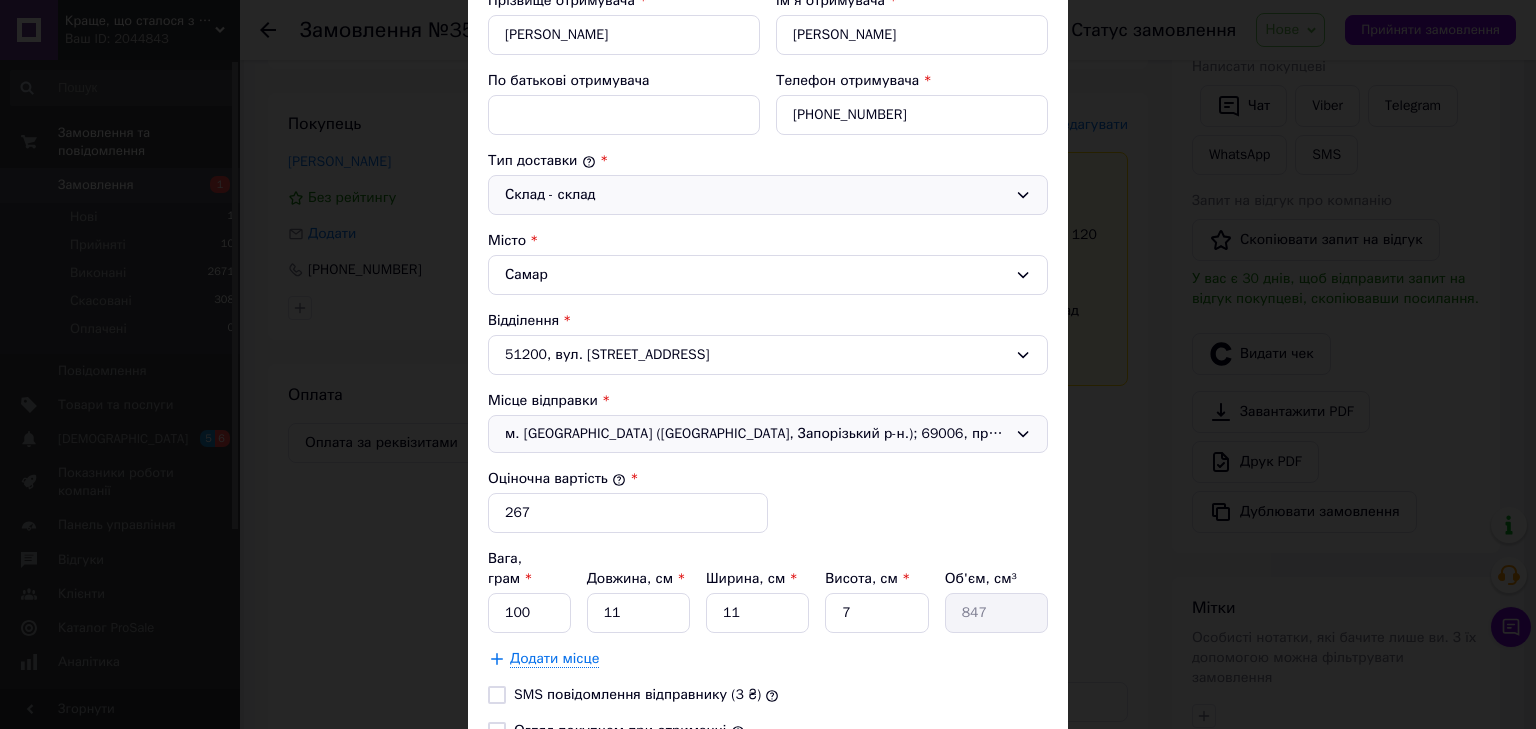click on "м. [GEOGRAPHIC_DATA] ([GEOGRAPHIC_DATA], Запорізький р-н.); 69006, просп. Соборний, 230" at bounding box center [756, 434] 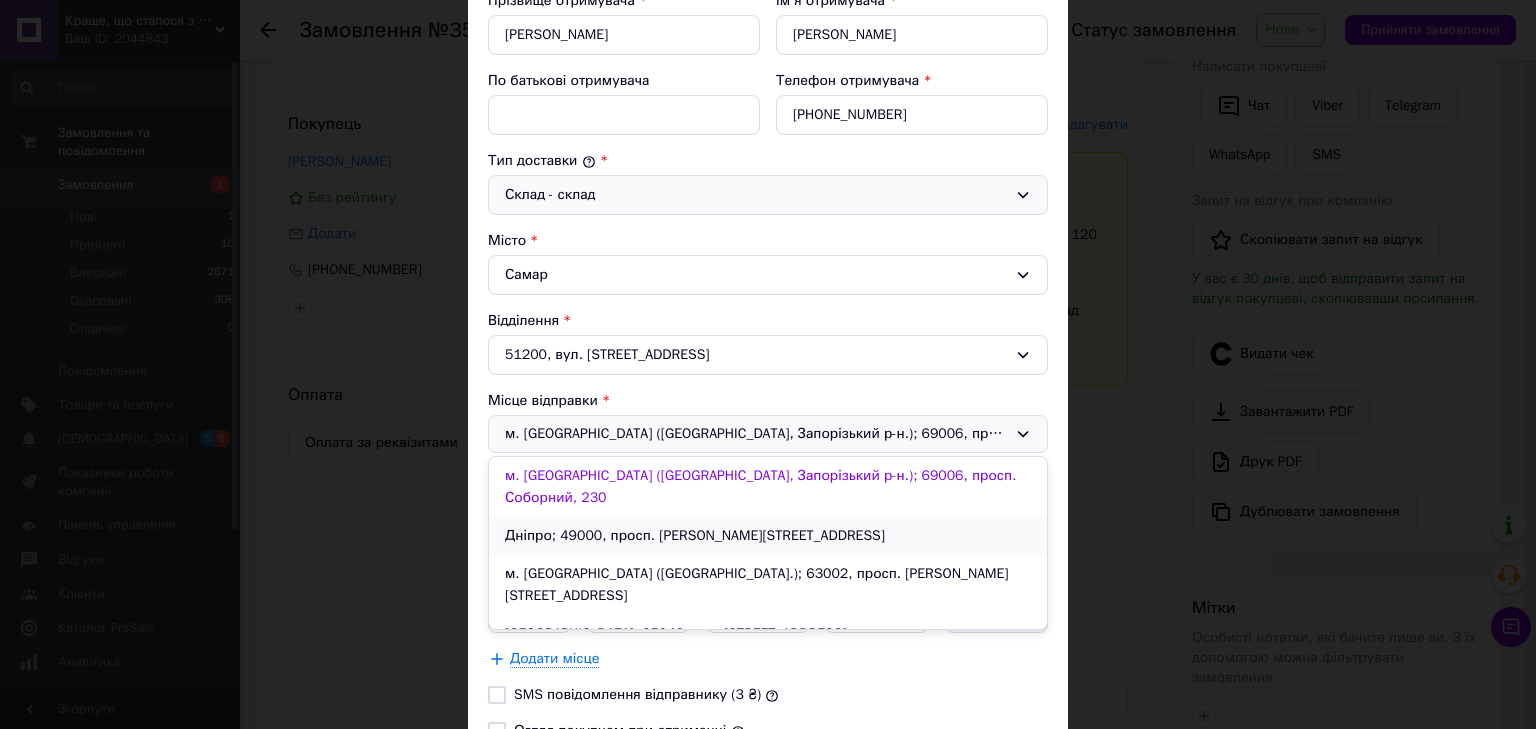 click on "Дніпро; 49000, просп. [PERSON_NAME][STREET_ADDRESS]" at bounding box center (768, 536) 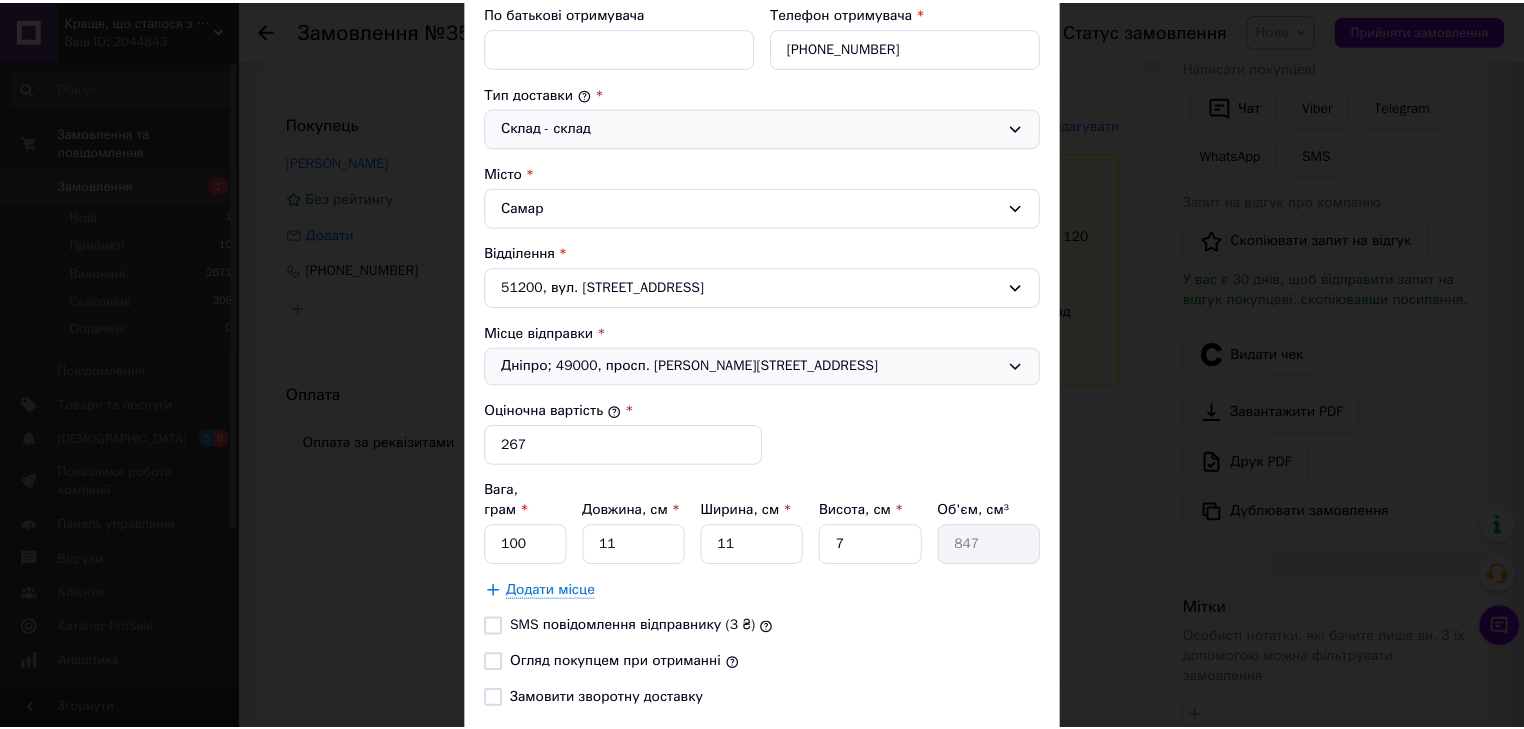 scroll, scrollTop: 560, scrollLeft: 0, axis: vertical 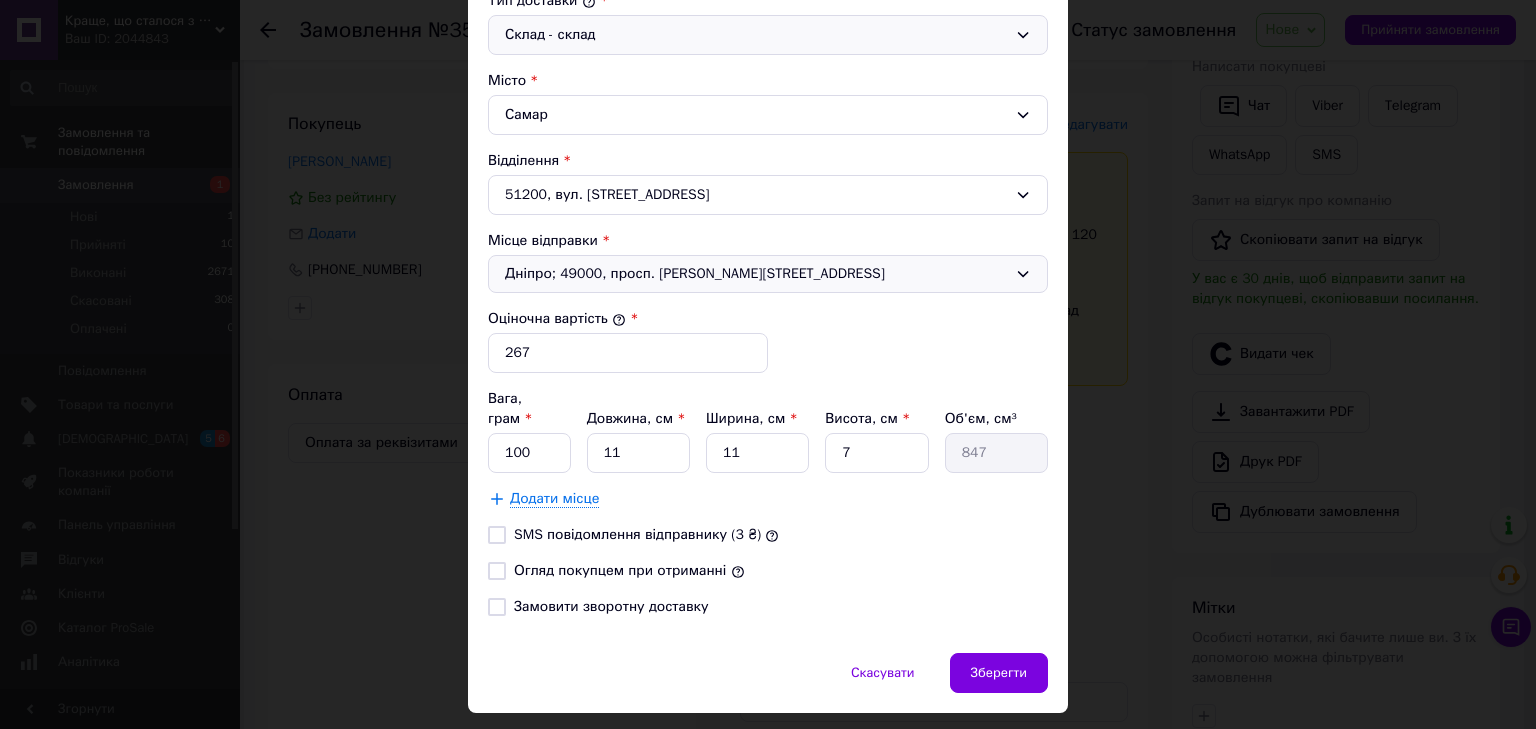 click on "Огляд покупцем при отриманні" at bounding box center (620, 570) 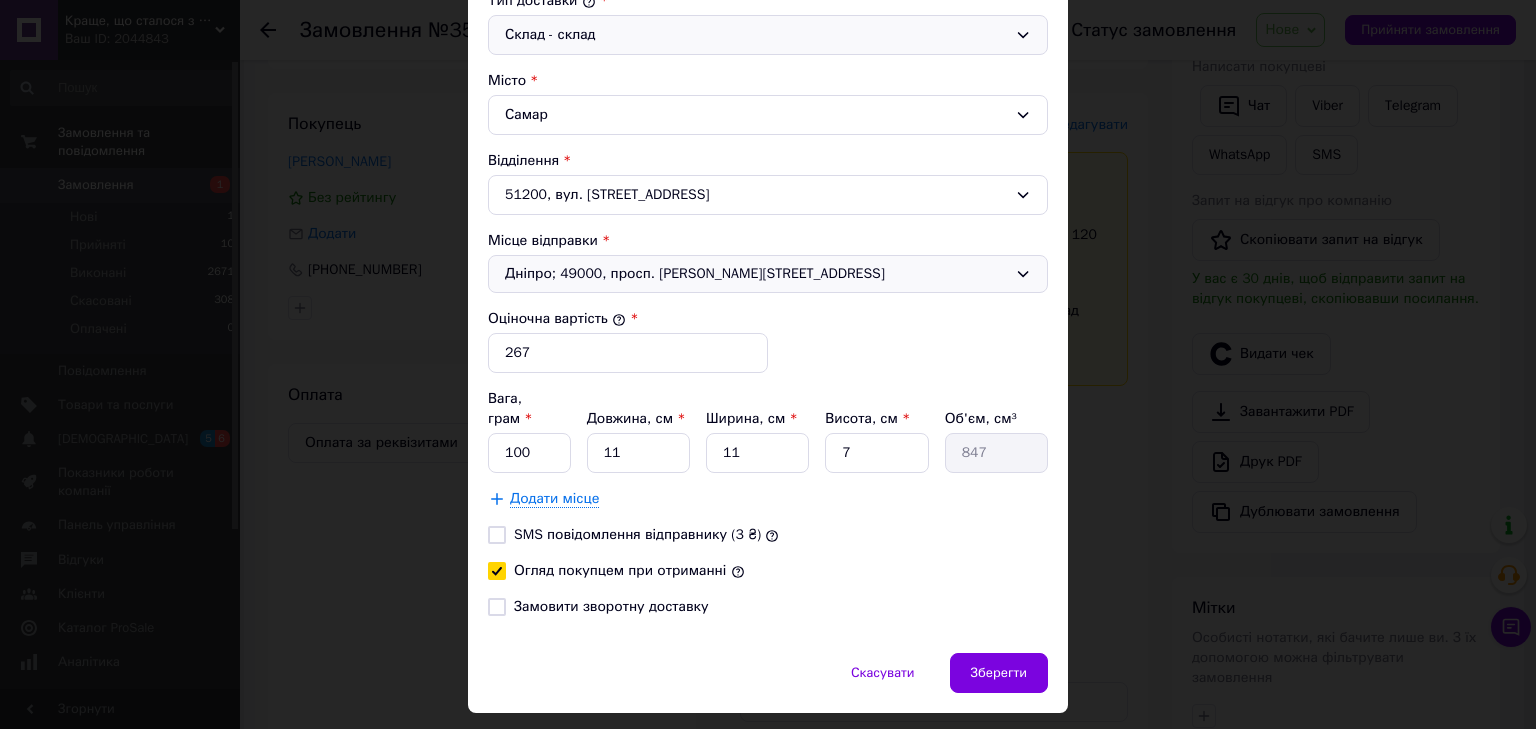 checkbox on "true" 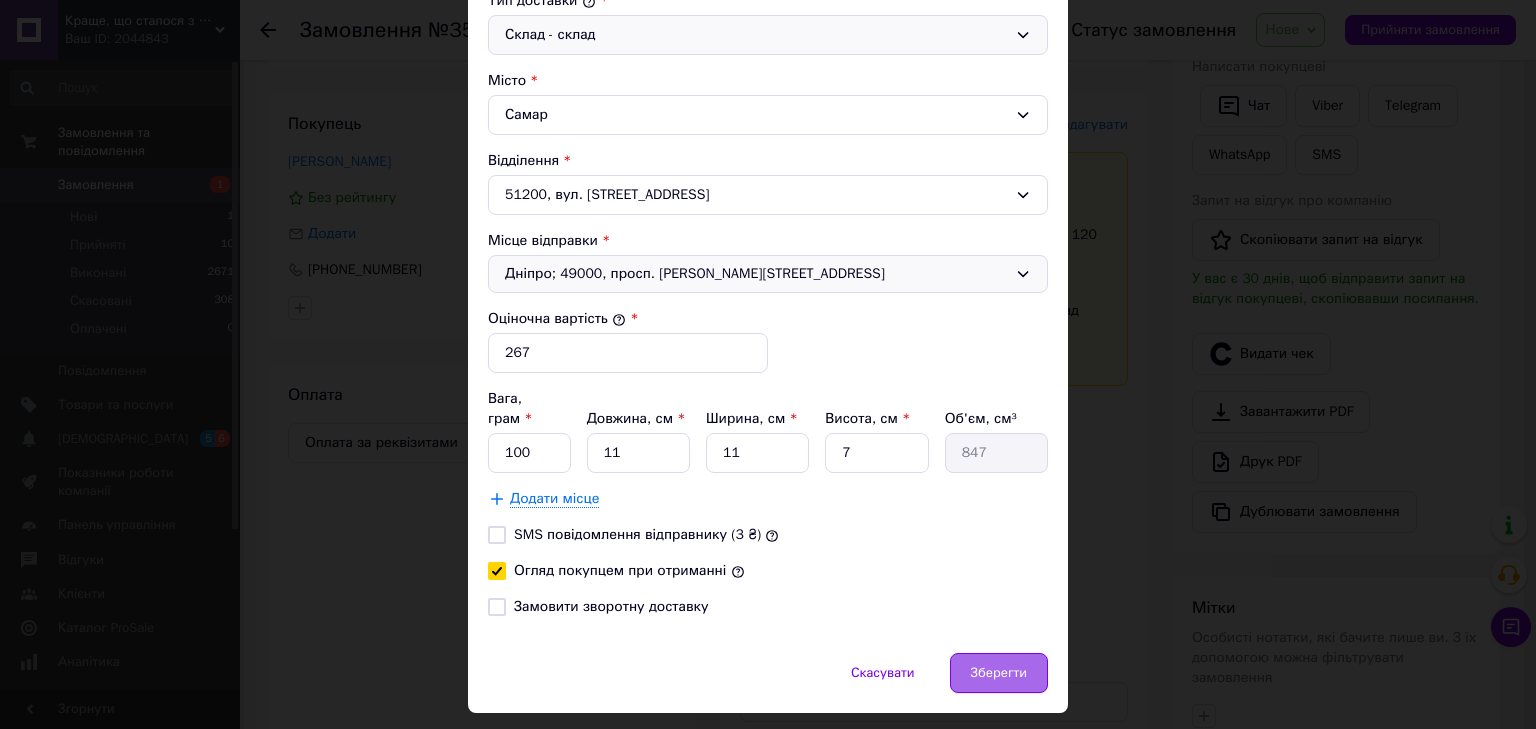 click on "Зберегти" at bounding box center (999, 673) 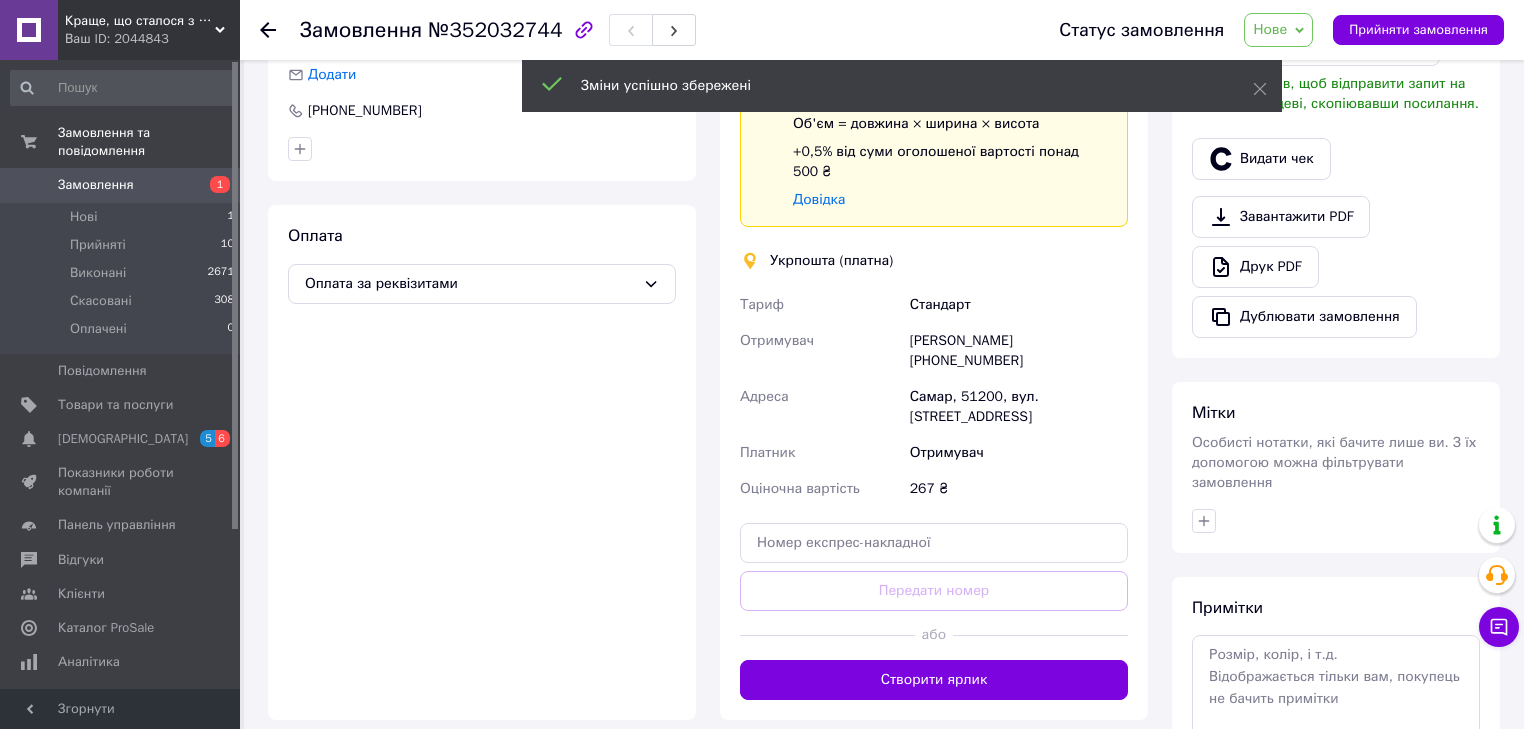 scroll, scrollTop: 494, scrollLeft: 0, axis: vertical 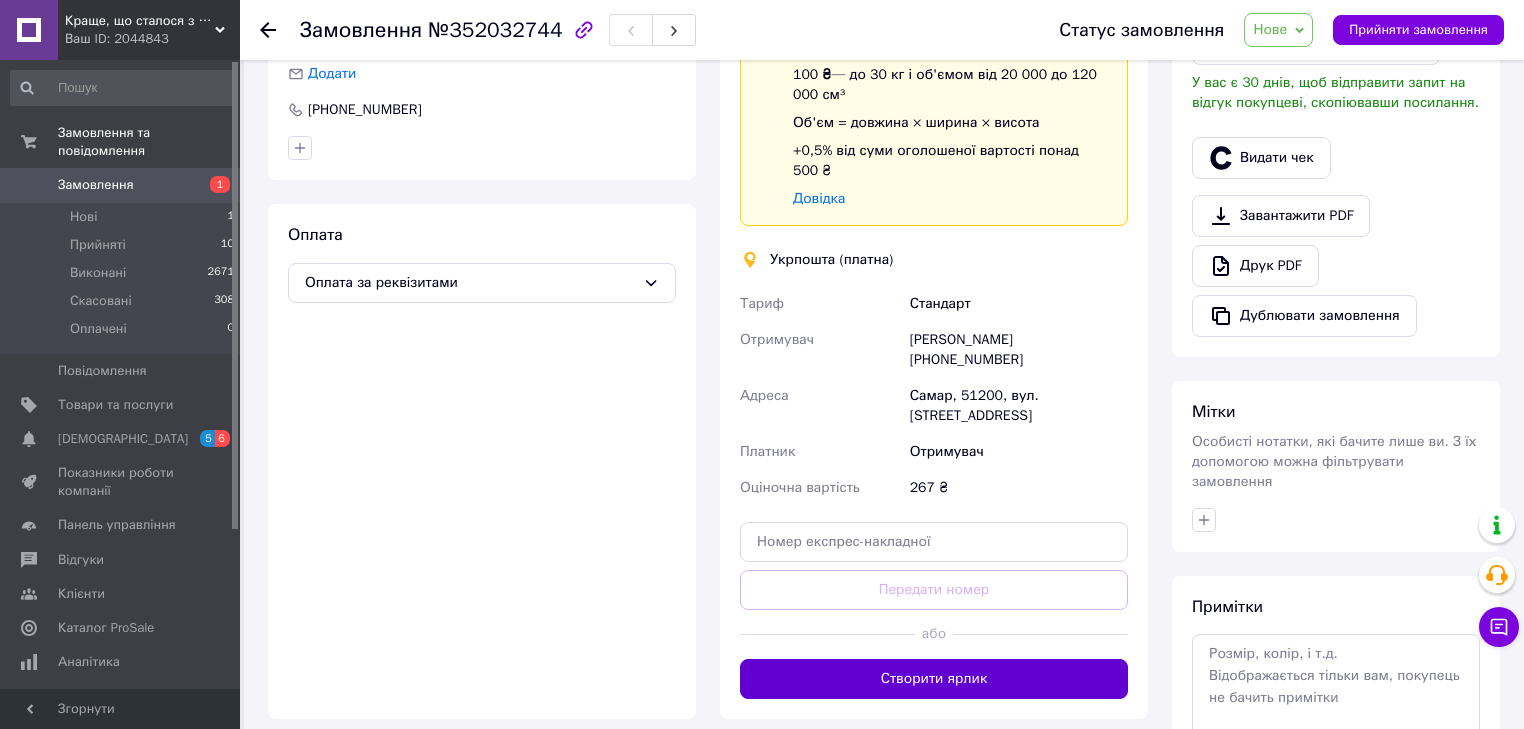 click on "Створити ярлик" at bounding box center (934, 679) 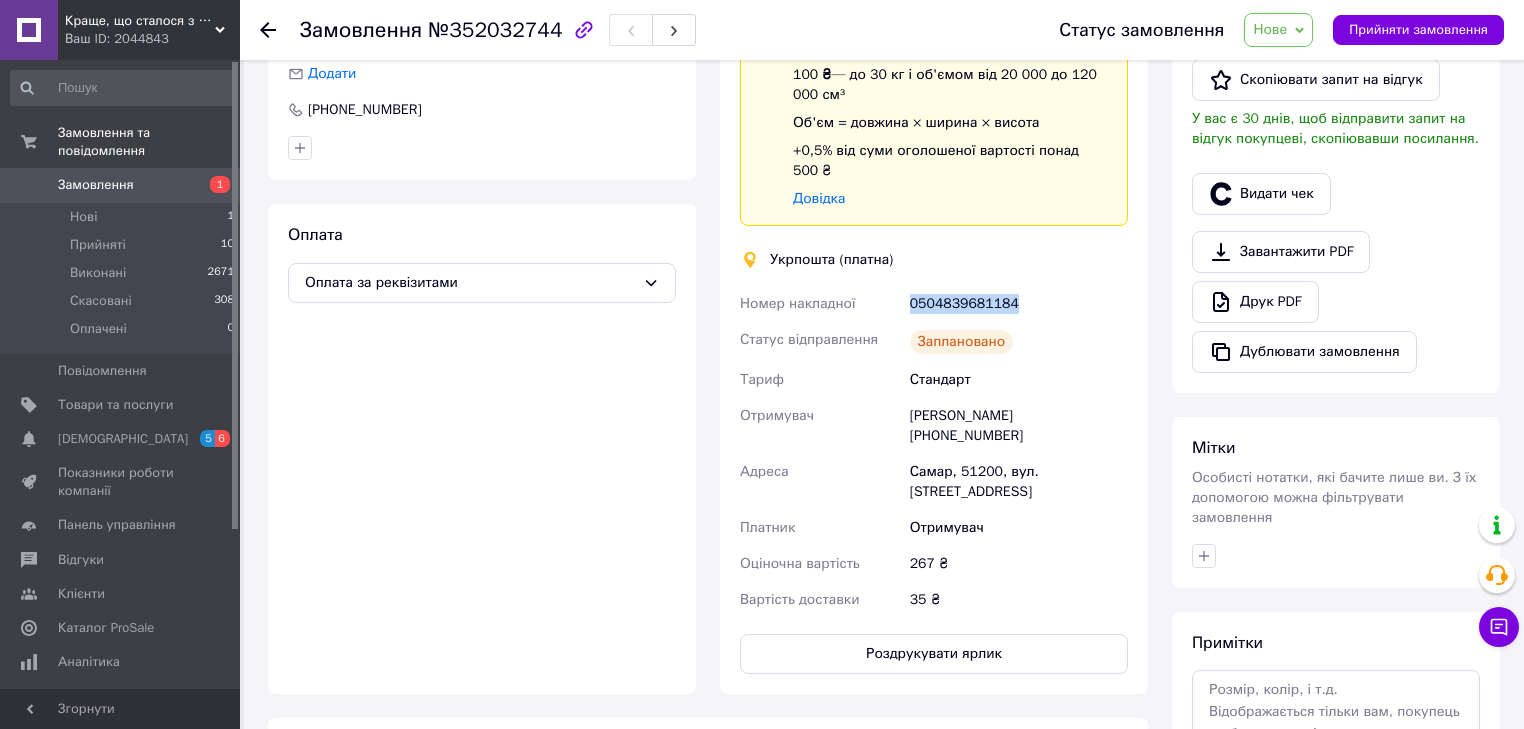 drag, startPoint x: 1017, startPoint y: 292, endPoint x: 881, endPoint y: 279, distance: 136.6199 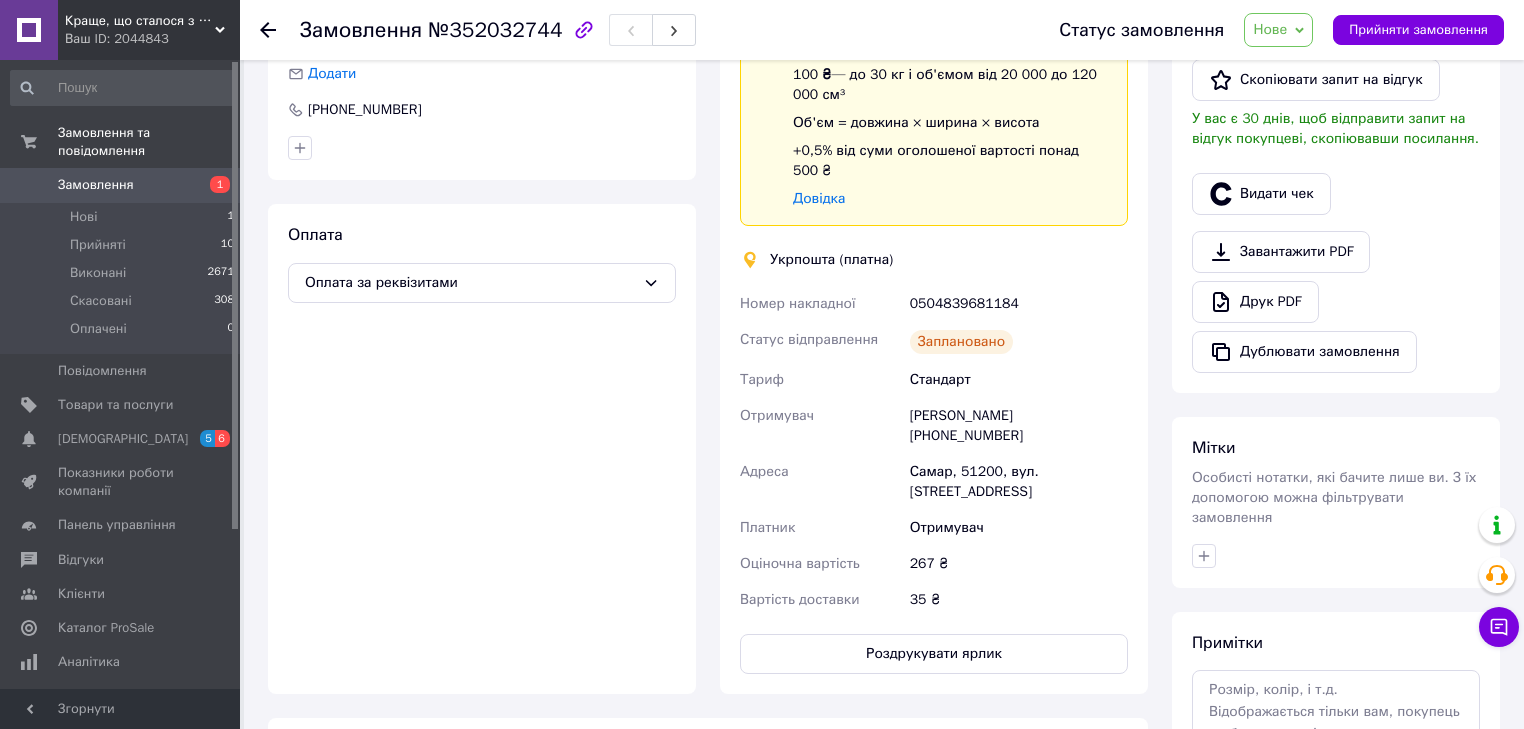 click on "Оплата Оплата за реквізитами" at bounding box center [482, 449] 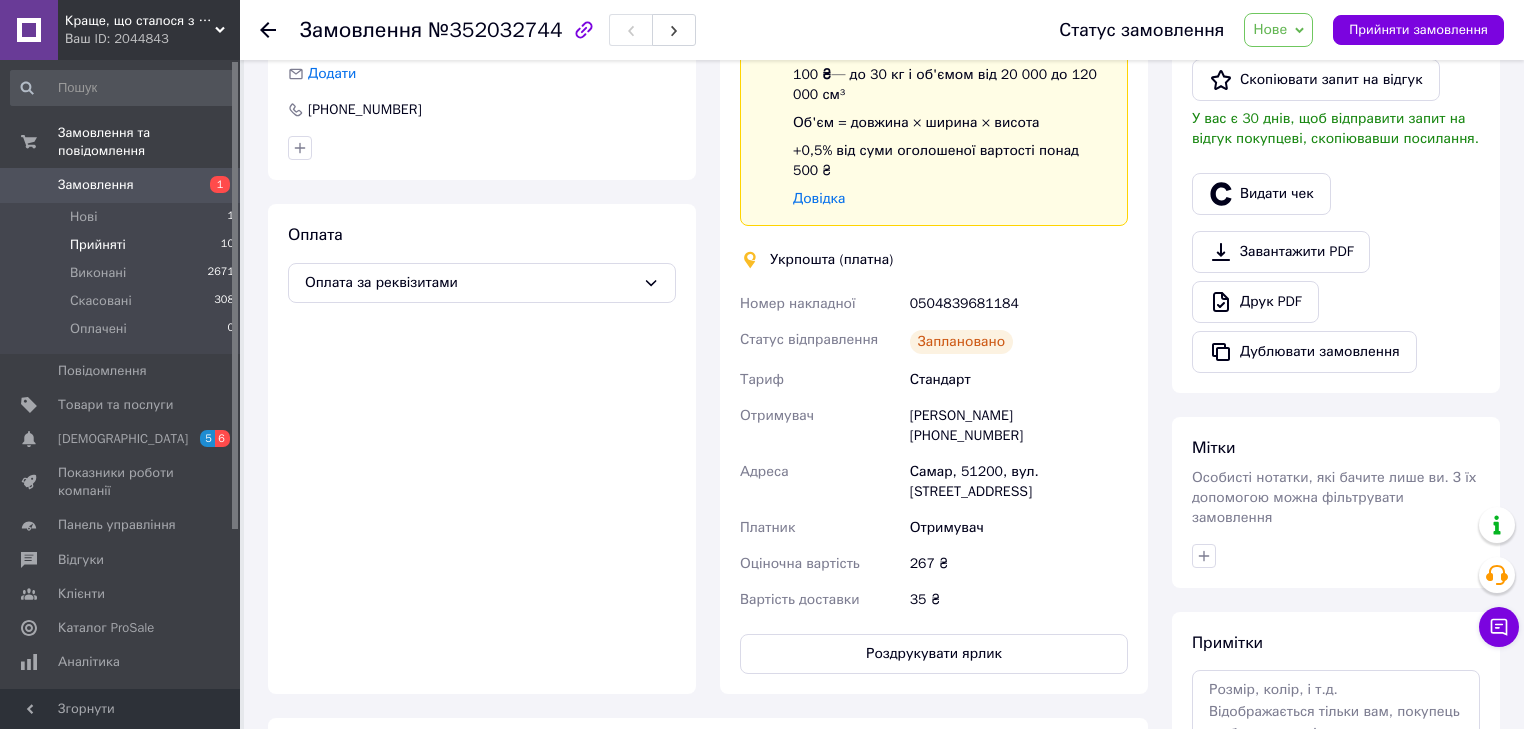 click on "Прийняті 10" at bounding box center (123, 245) 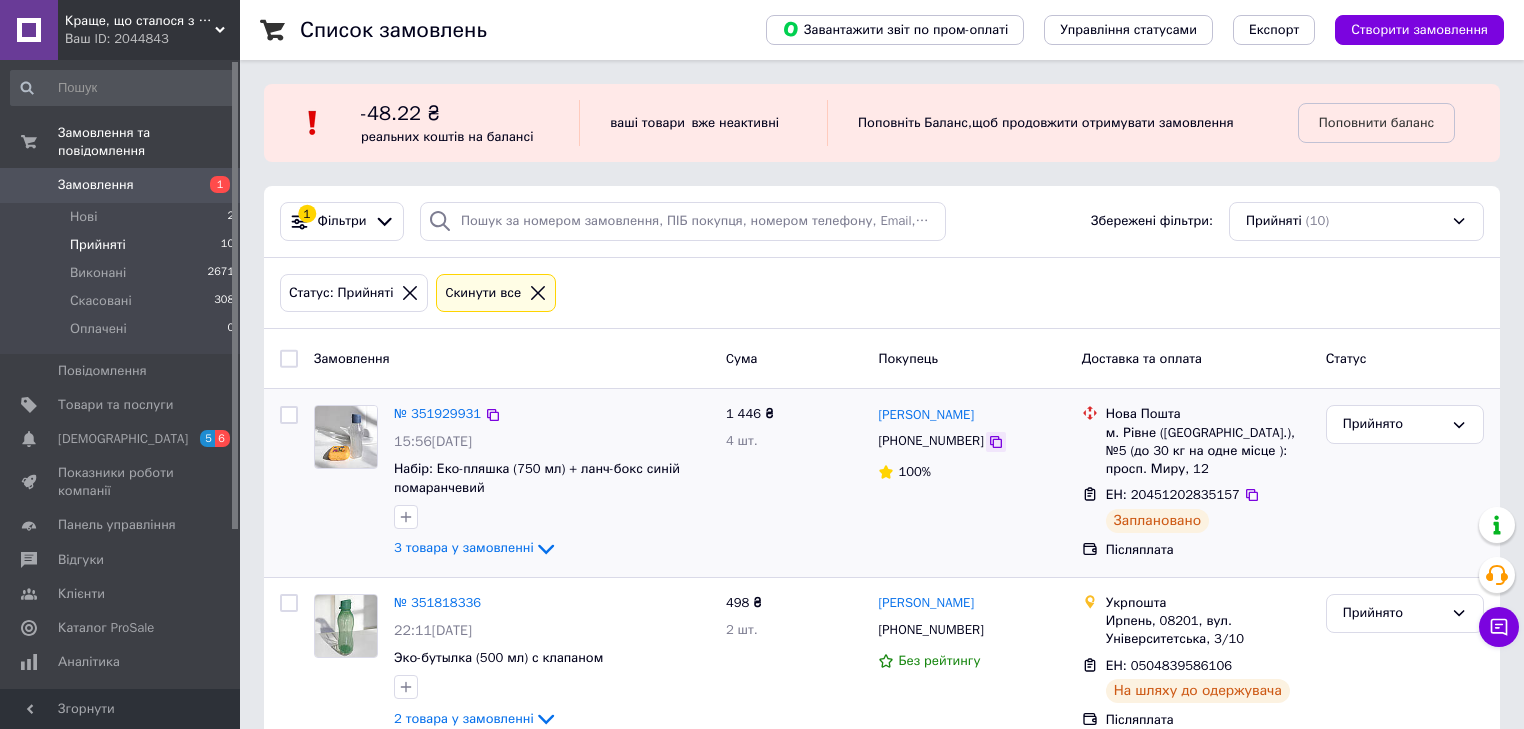 click 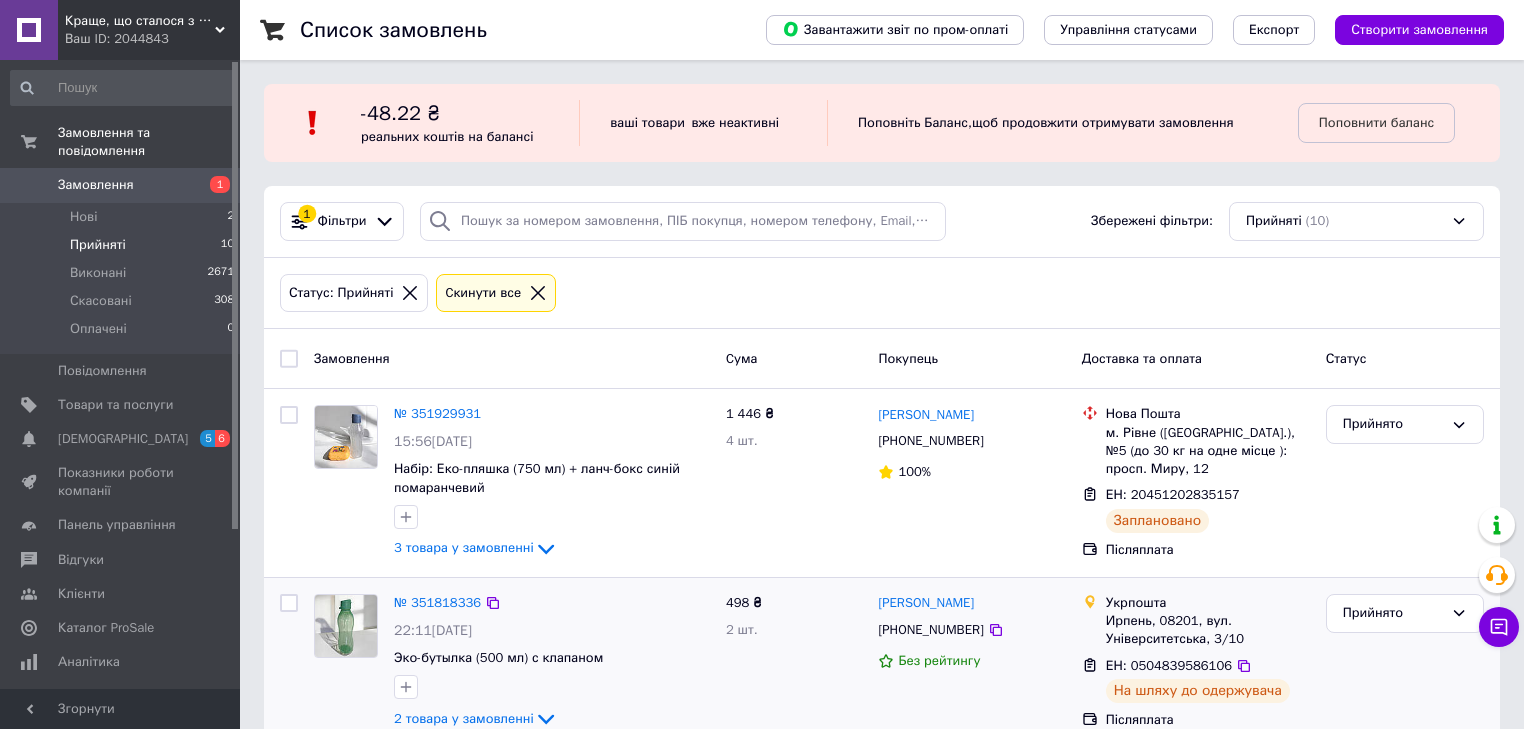 click on "498 ₴ 2 шт." at bounding box center [794, 662] 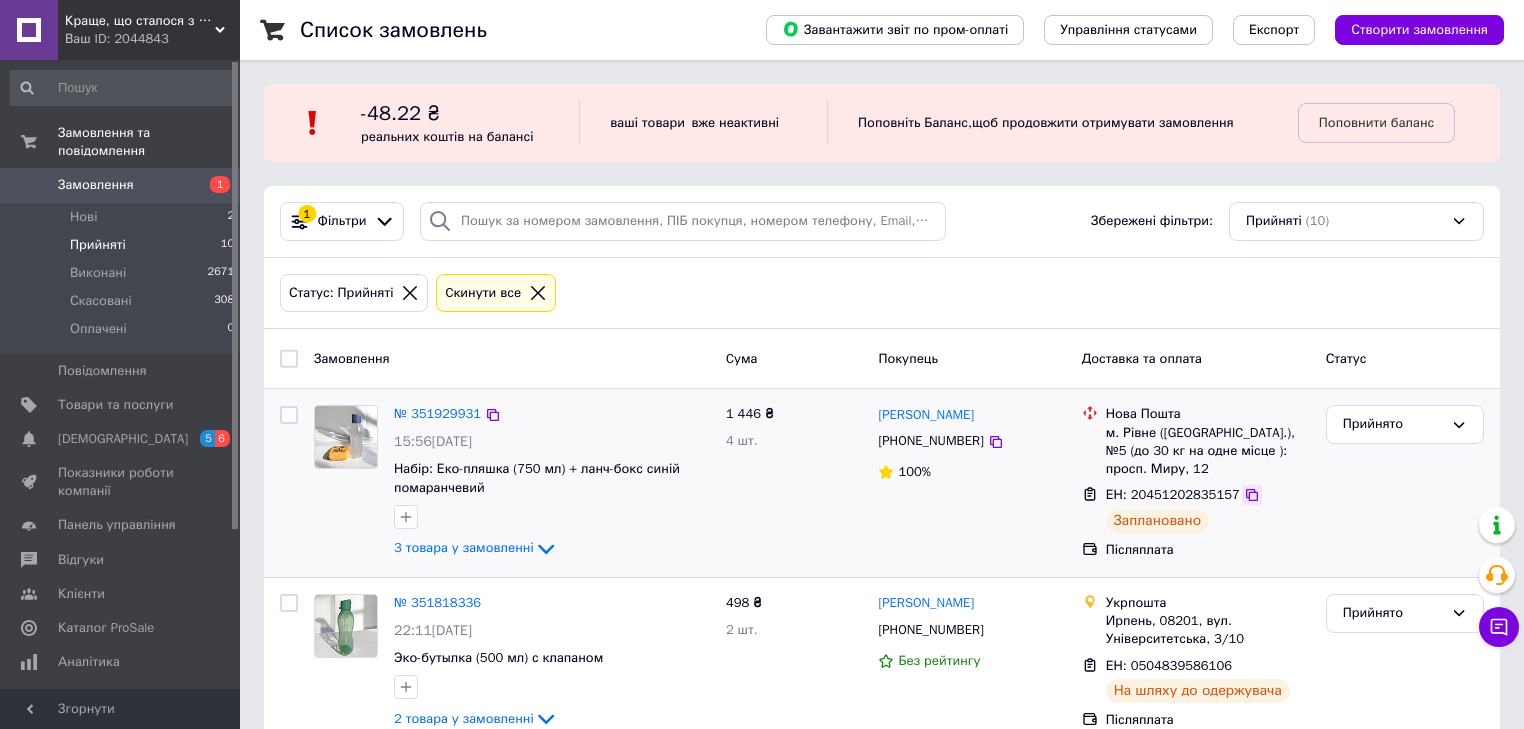 click 